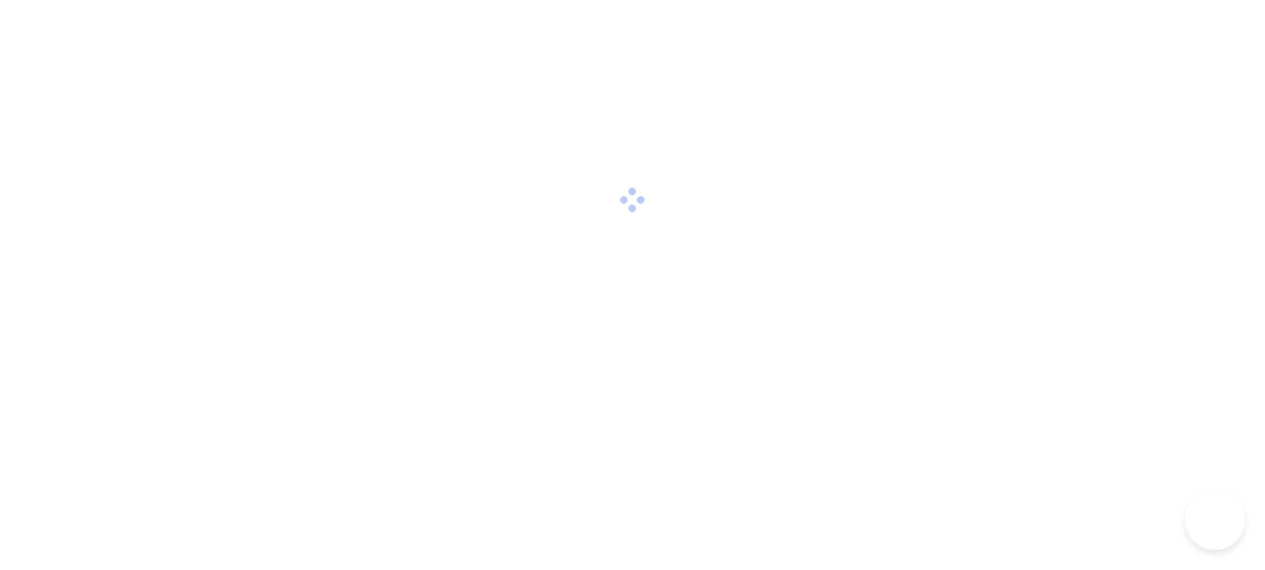 scroll, scrollTop: 0, scrollLeft: 0, axis: both 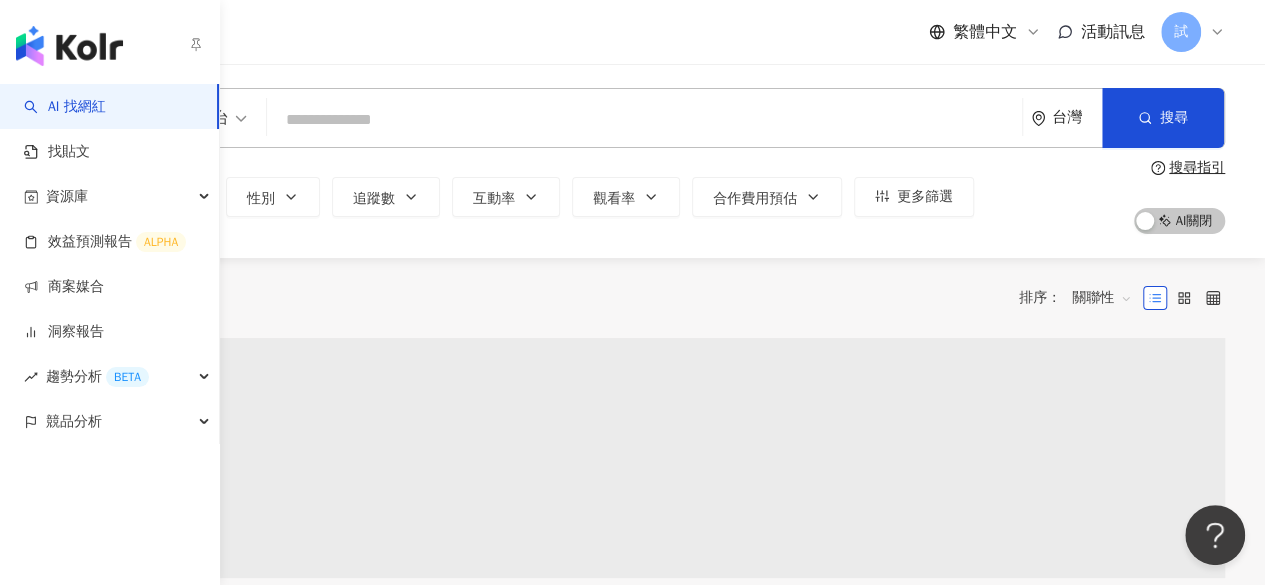 click on "AI 找網紅" at bounding box center (65, 107) 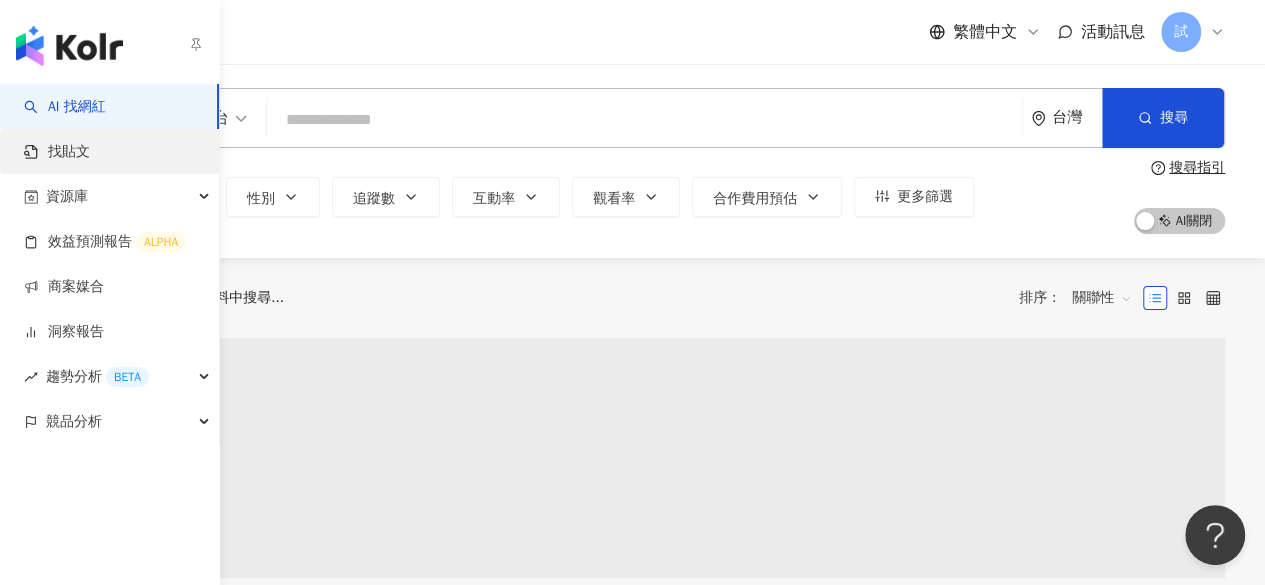 click on "找貼文" at bounding box center [57, 152] 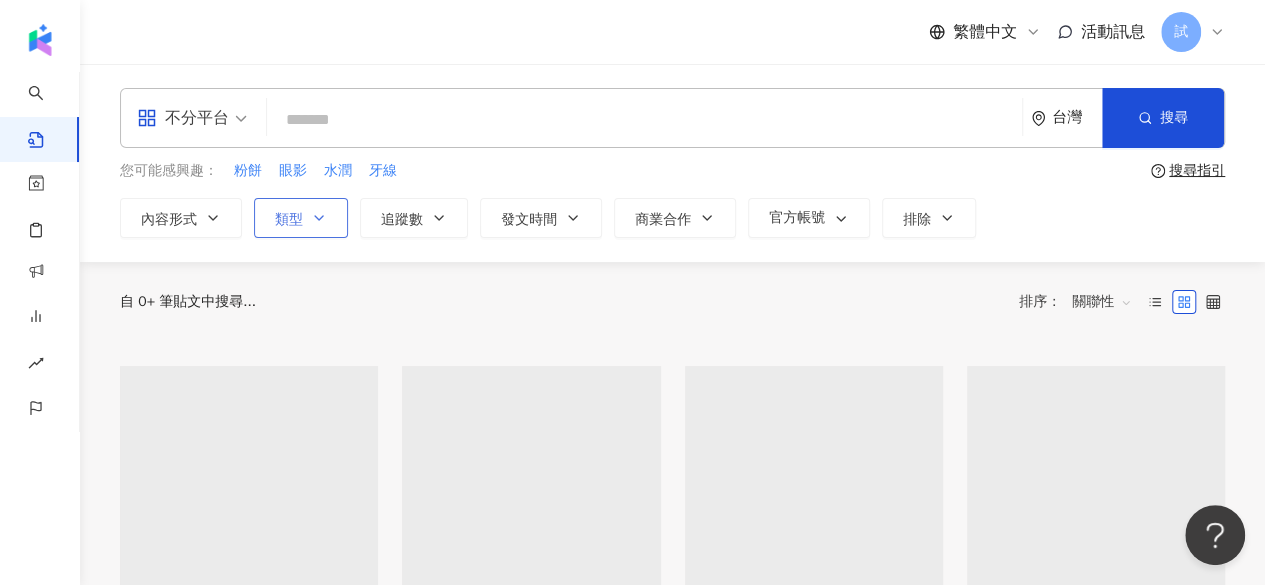 click on "類型" at bounding box center (301, 218) 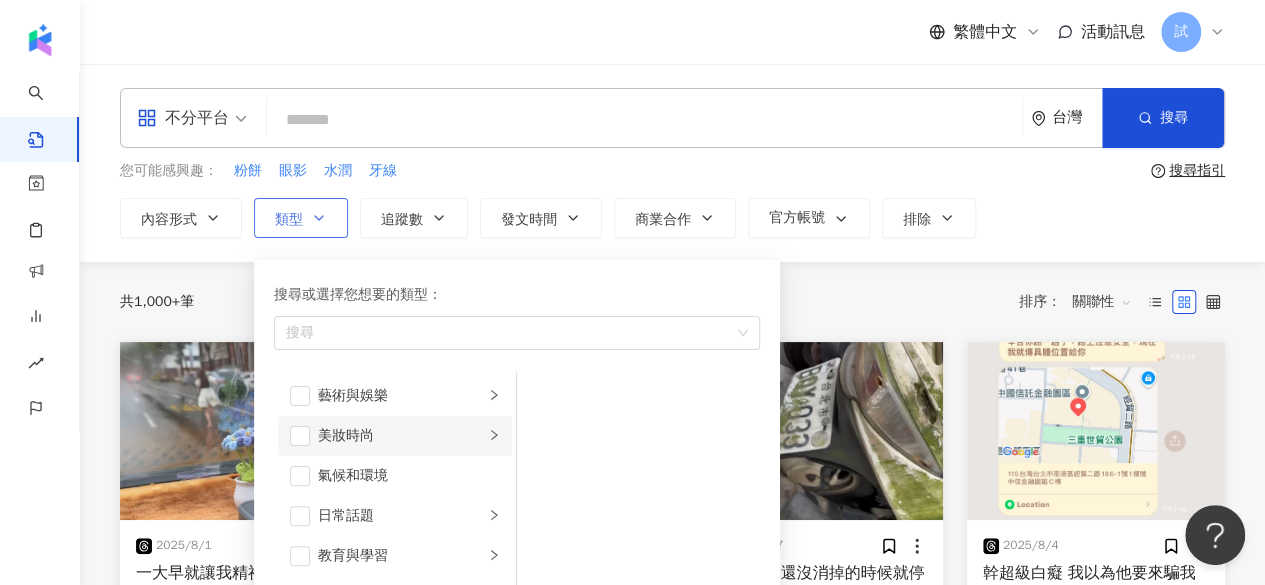 click on "美妝時尚" at bounding box center (401, 436) 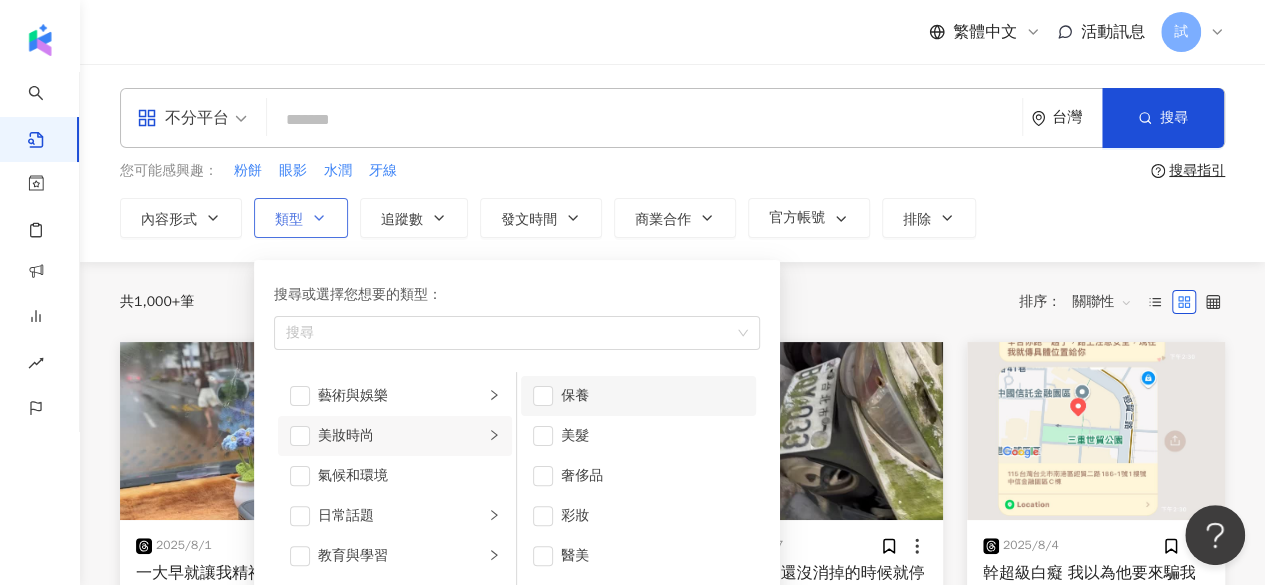 click on "保養" at bounding box center (652, 396) 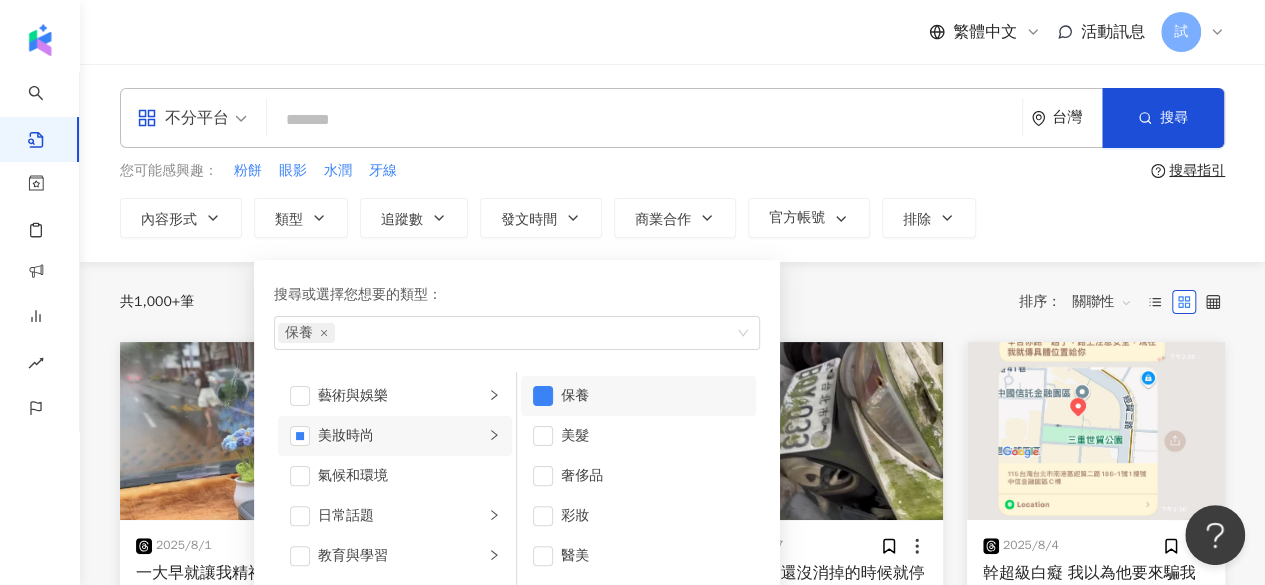 click on "共  1,000+  筆 排序： 關聯性" at bounding box center (672, 302) 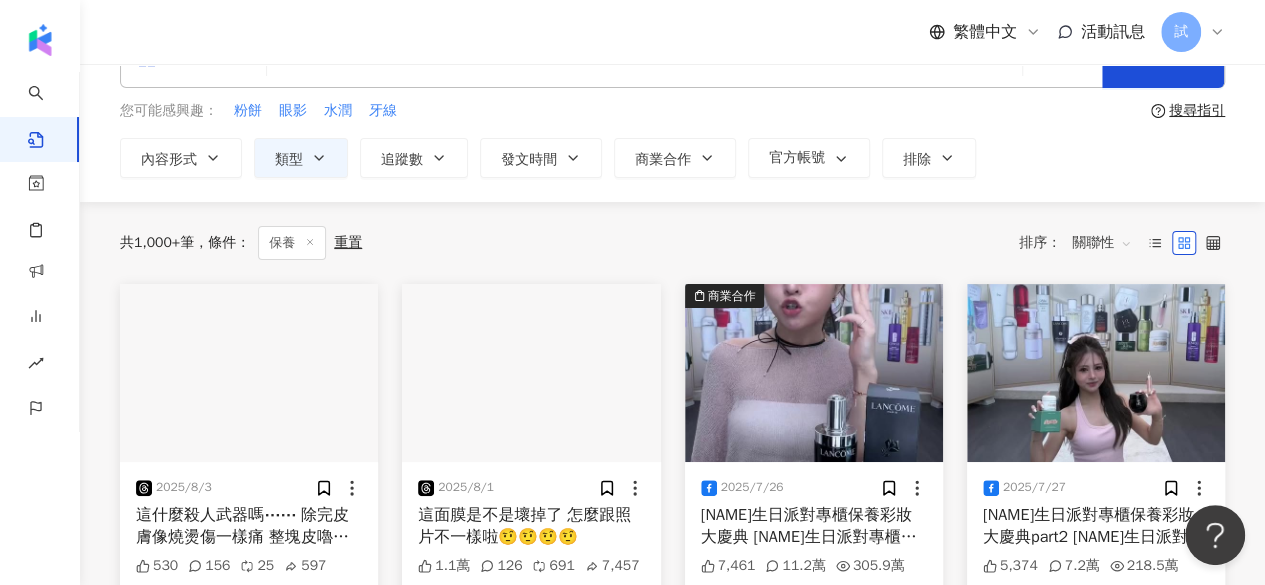 scroll, scrollTop: 0, scrollLeft: 0, axis: both 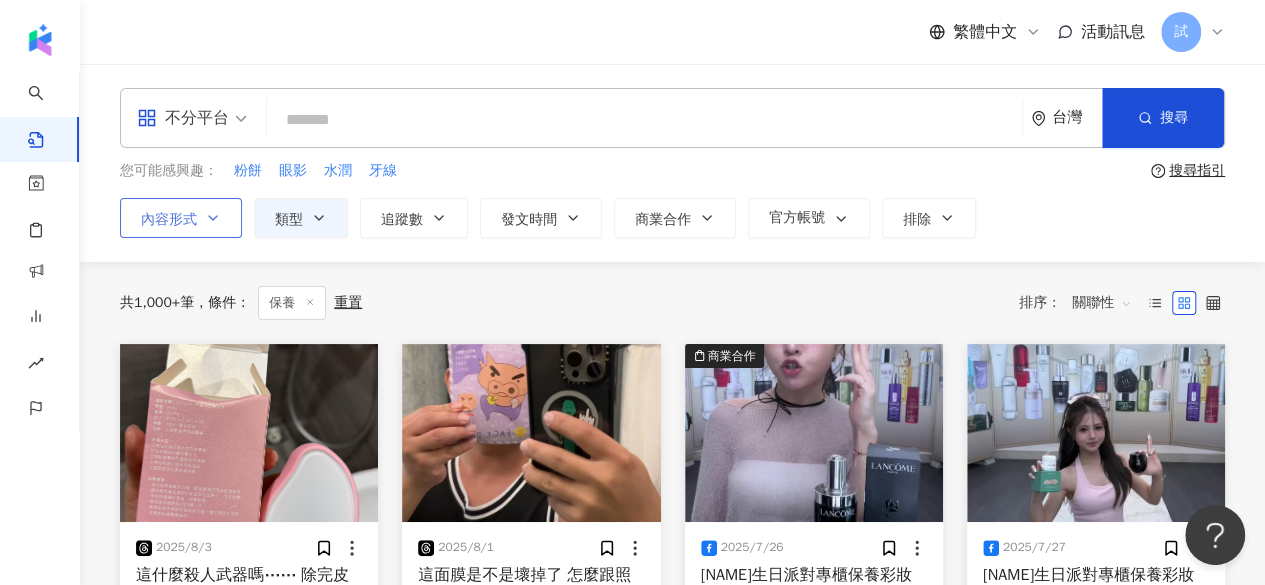 click on "內容形式" at bounding box center [181, 218] 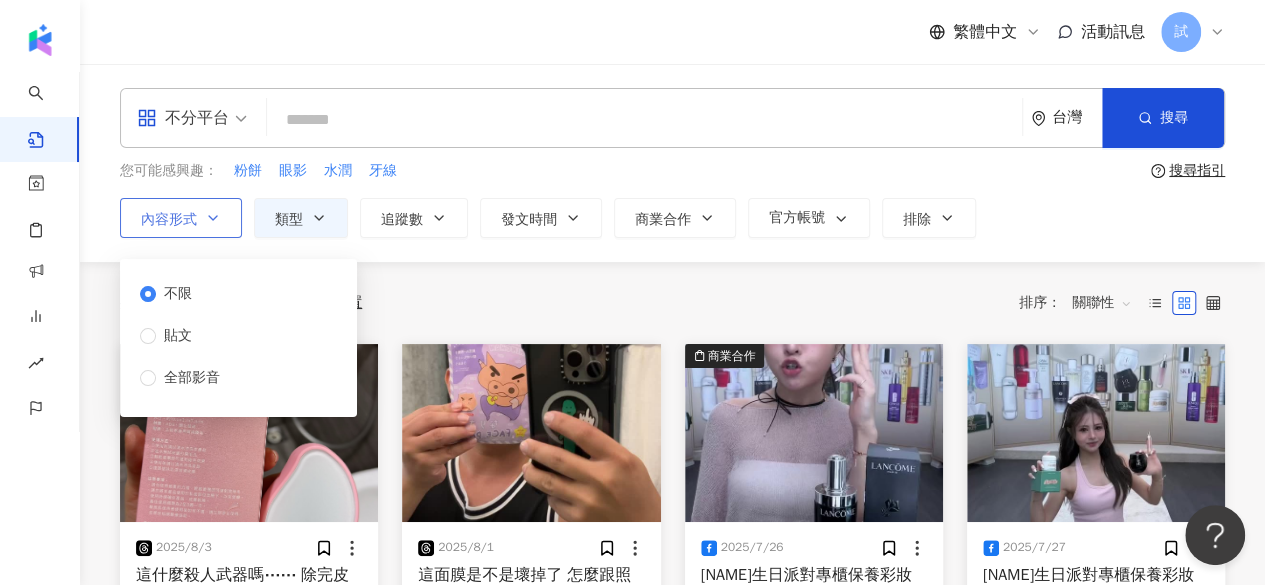 click on "內容形式" at bounding box center [181, 218] 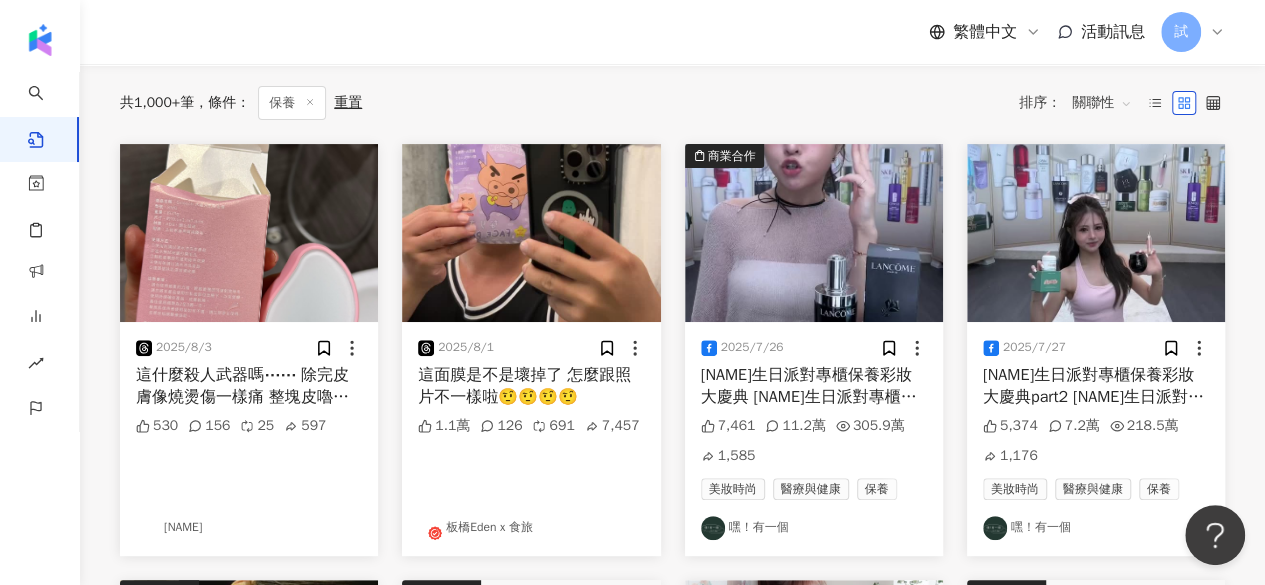scroll, scrollTop: 0, scrollLeft: 0, axis: both 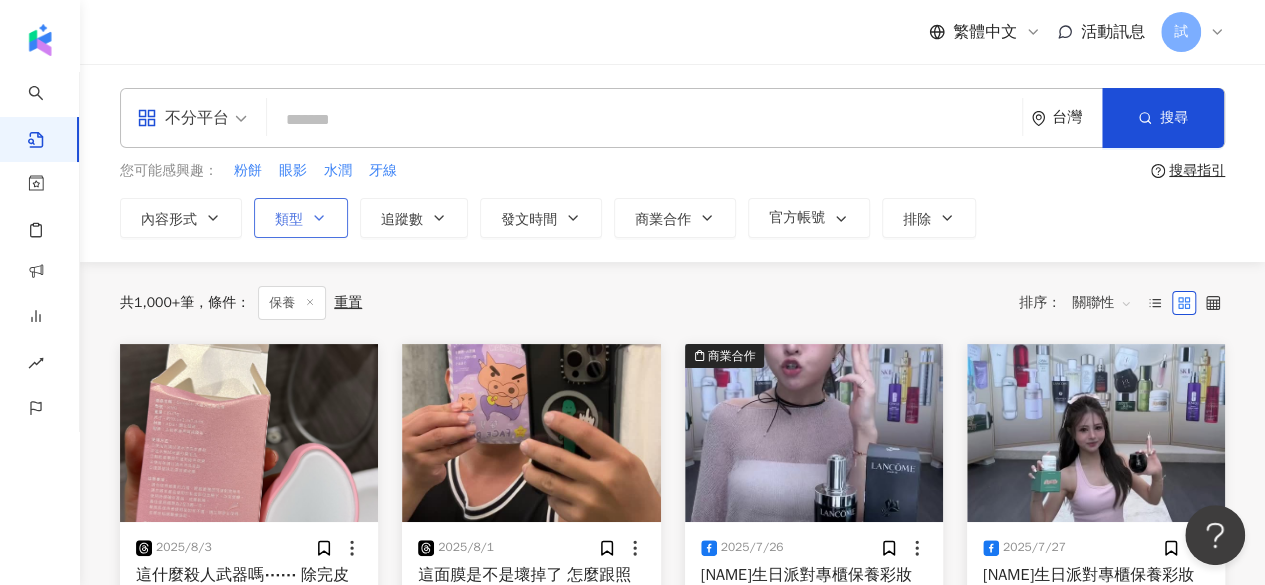 click on "類型" at bounding box center (289, 220) 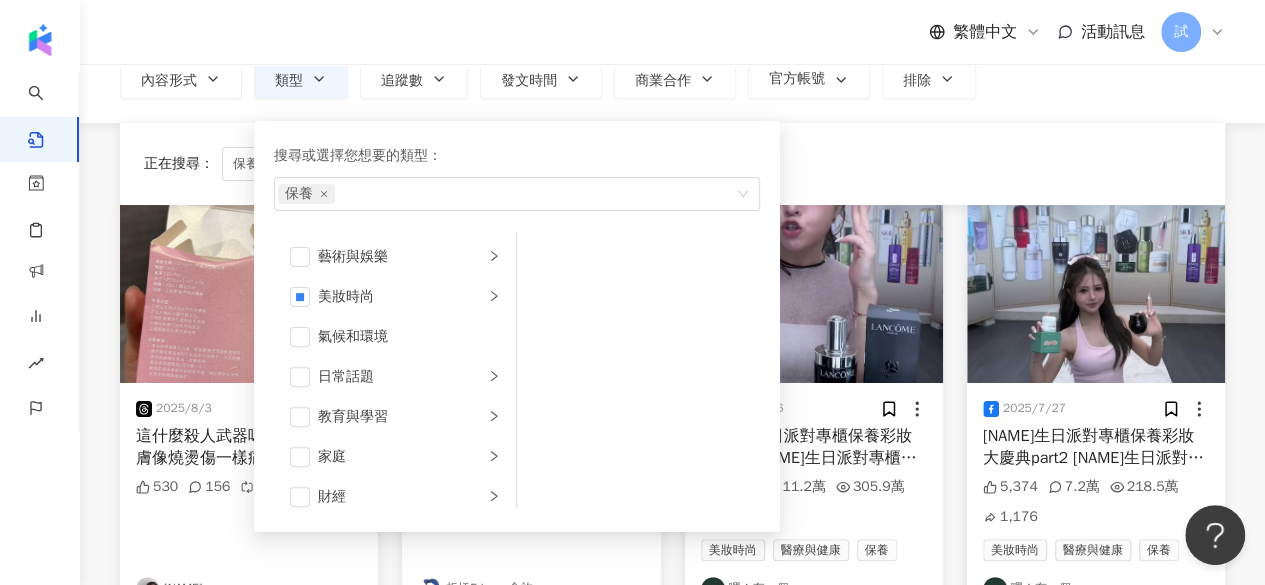 scroll, scrollTop: 200, scrollLeft: 0, axis: vertical 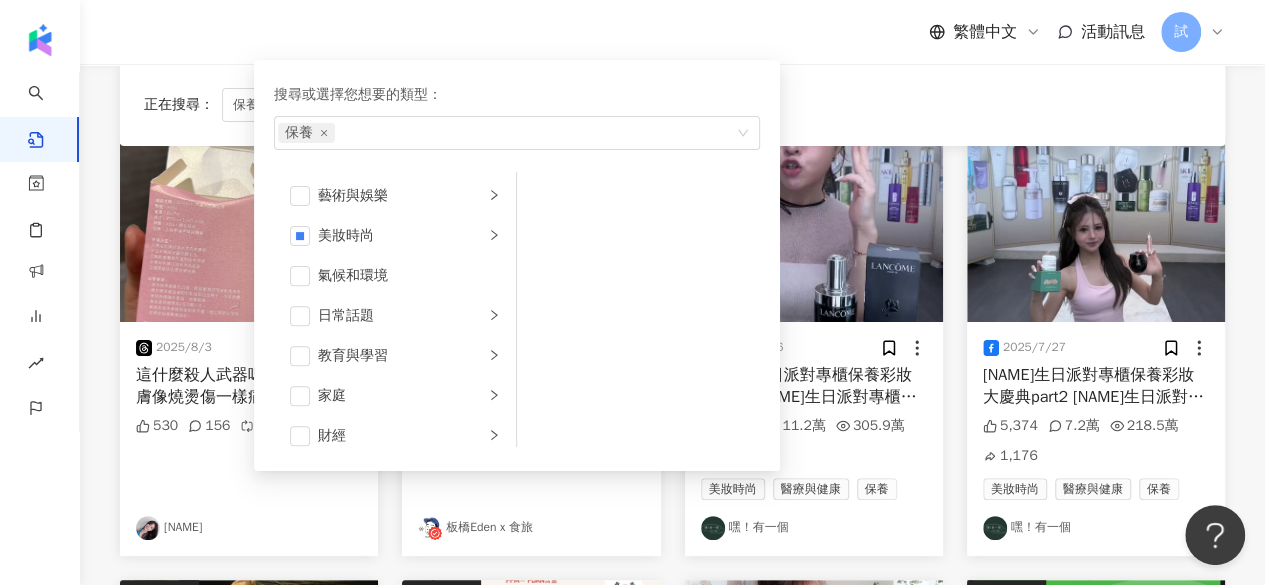 click on "正在搜尋 ： 保養 重置 排序： 關聯性" at bounding box center (672, 105) 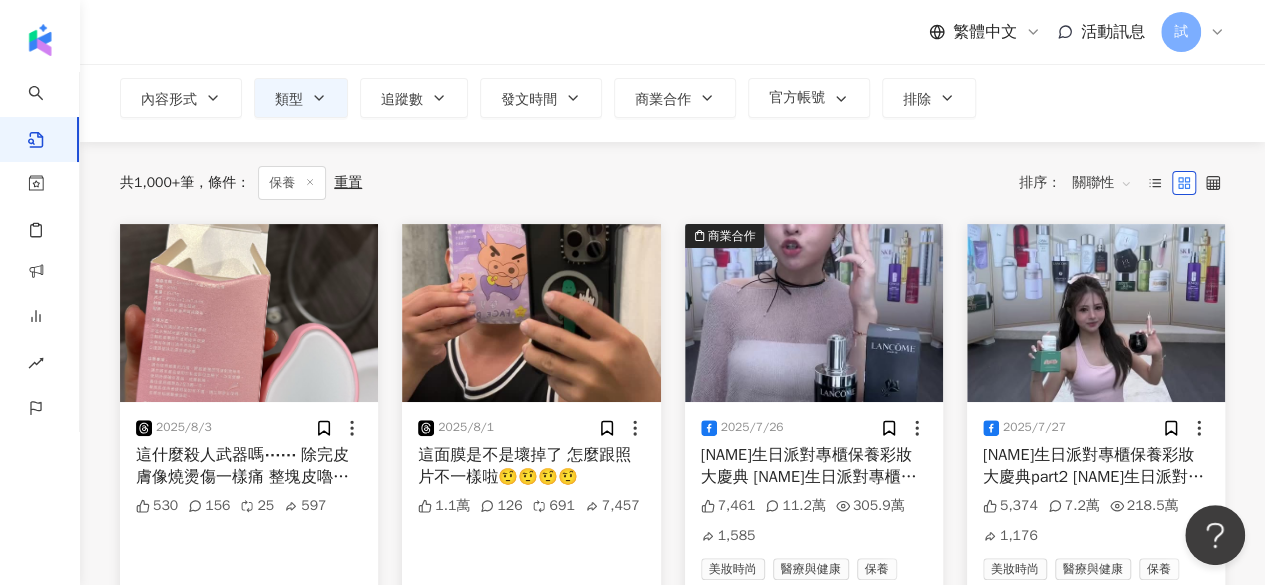 scroll, scrollTop: 200, scrollLeft: 0, axis: vertical 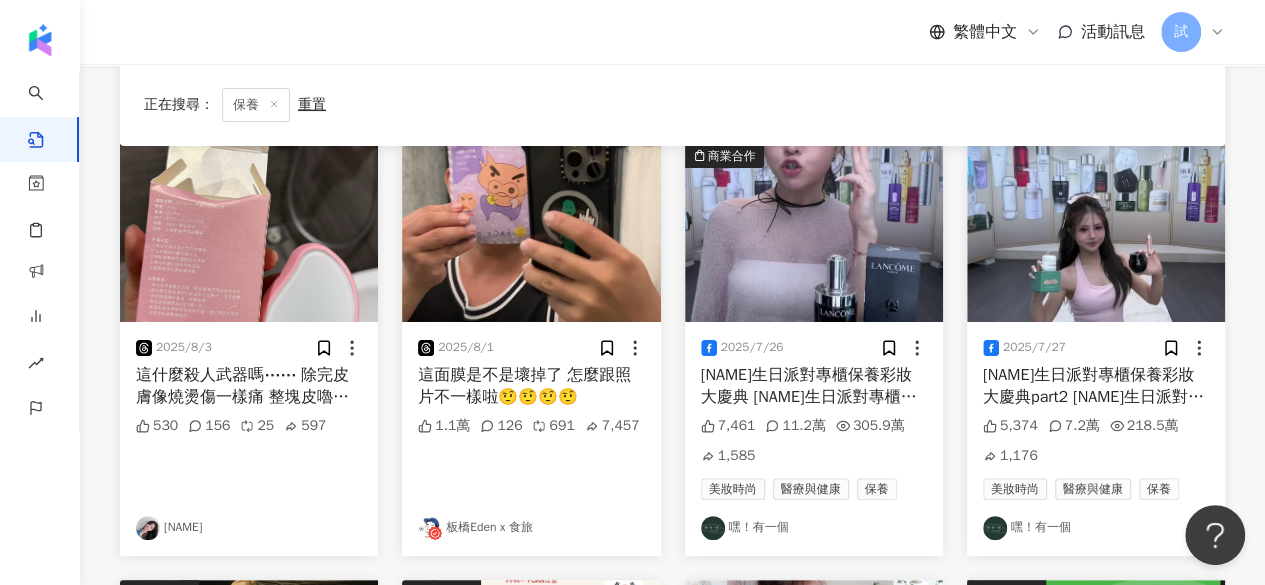 click on "這面膜是不是壞掉了
怎麼跟照片不一樣啦🤨🤨🤨🤨" at bounding box center [531, 386] 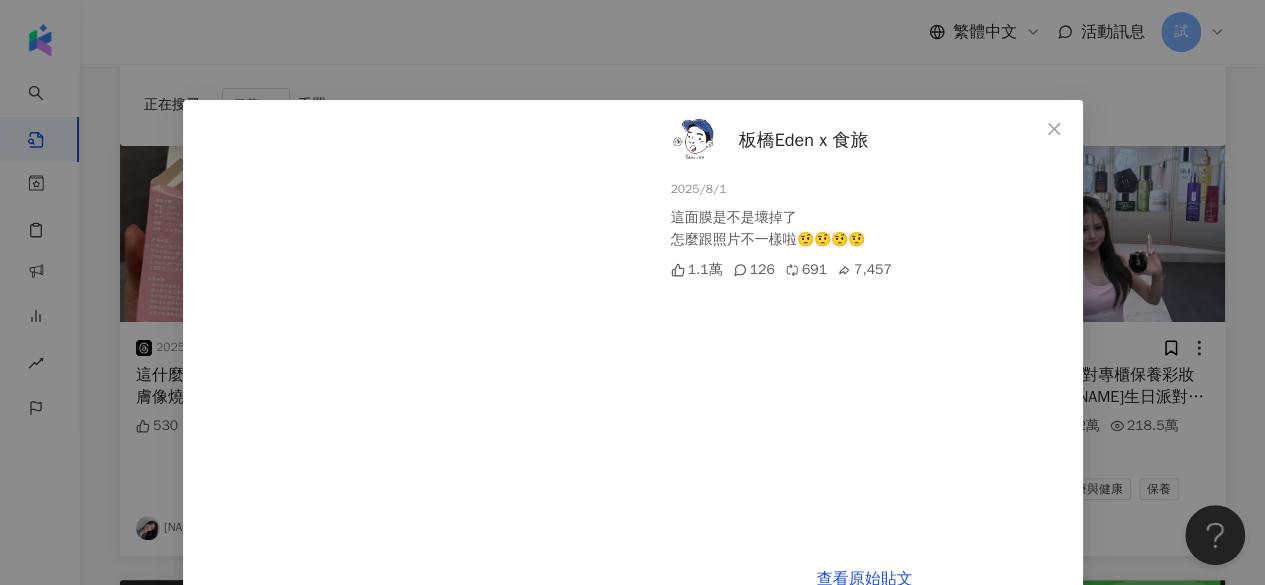 scroll, scrollTop: 46, scrollLeft: 0, axis: vertical 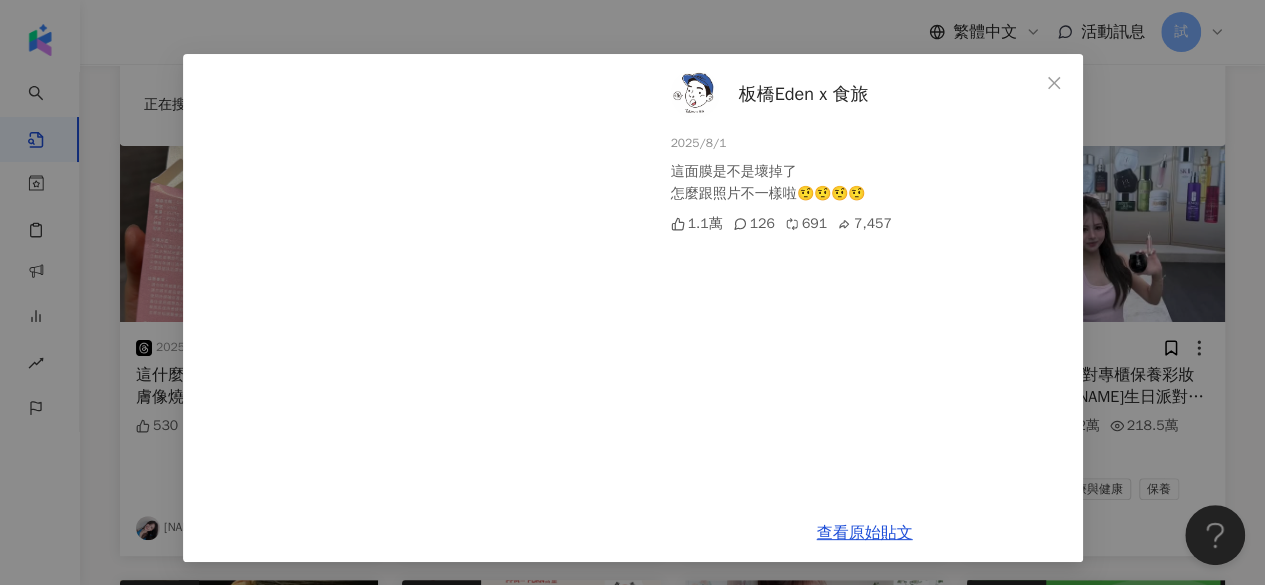 click on "板橋Eden x 食旅 2025/8/1 這面膜是不是壞掉了
怎麼跟照片不一樣啦🤨🤨🤨🤨 1.1萬 126 691 7,457 查看原始貼文" at bounding box center [632, 292] 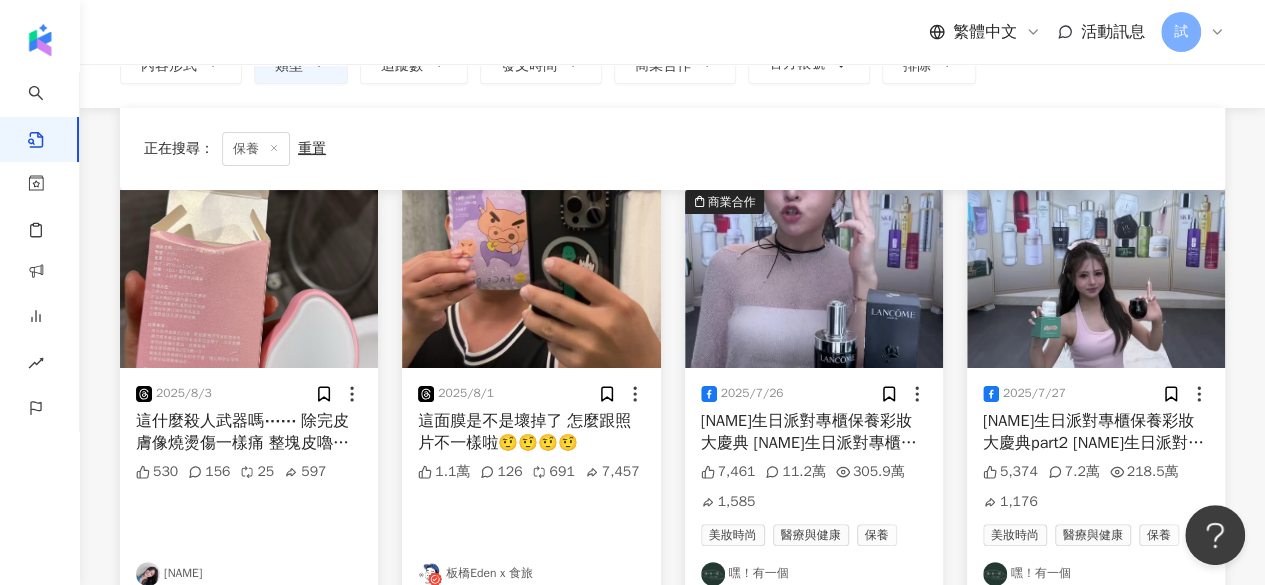 scroll, scrollTop: 300, scrollLeft: 0, axis: vertical 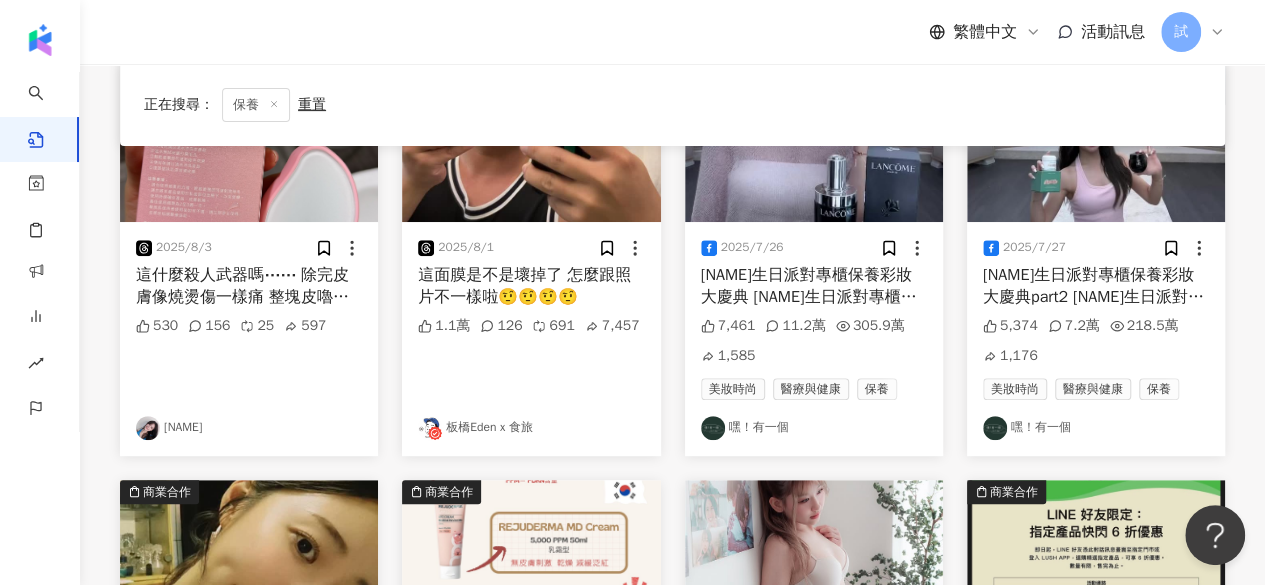 click on "板橋Eden x 食旅" at bounding box center [531, 428] 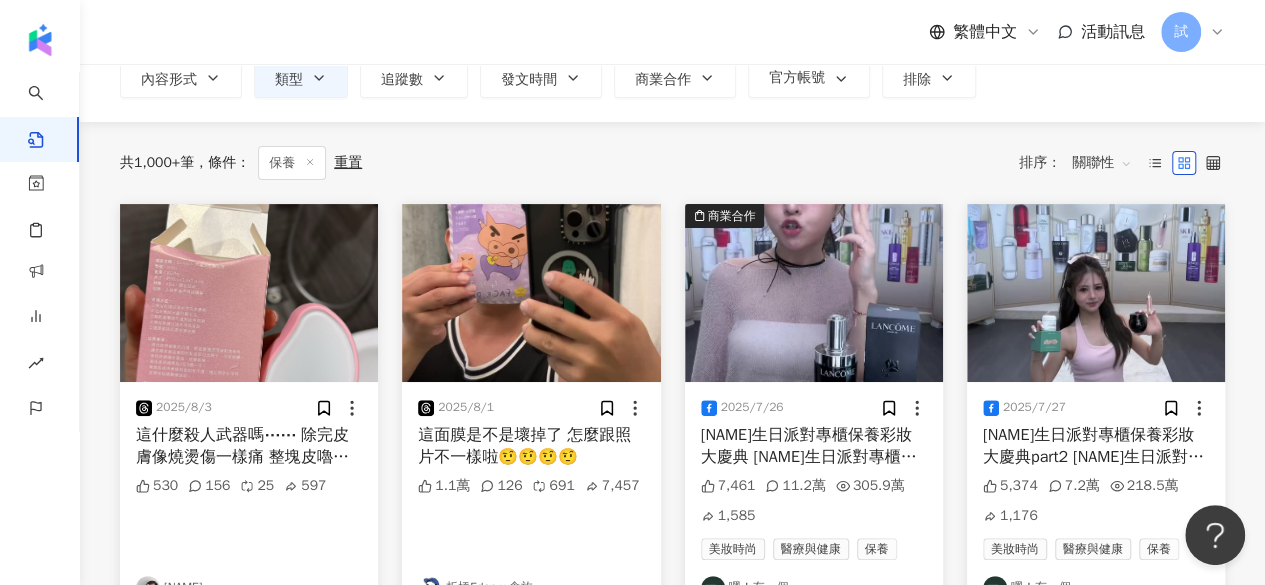 scroll, scrollTop: 200, scrollLeft: 0, axis: vertical 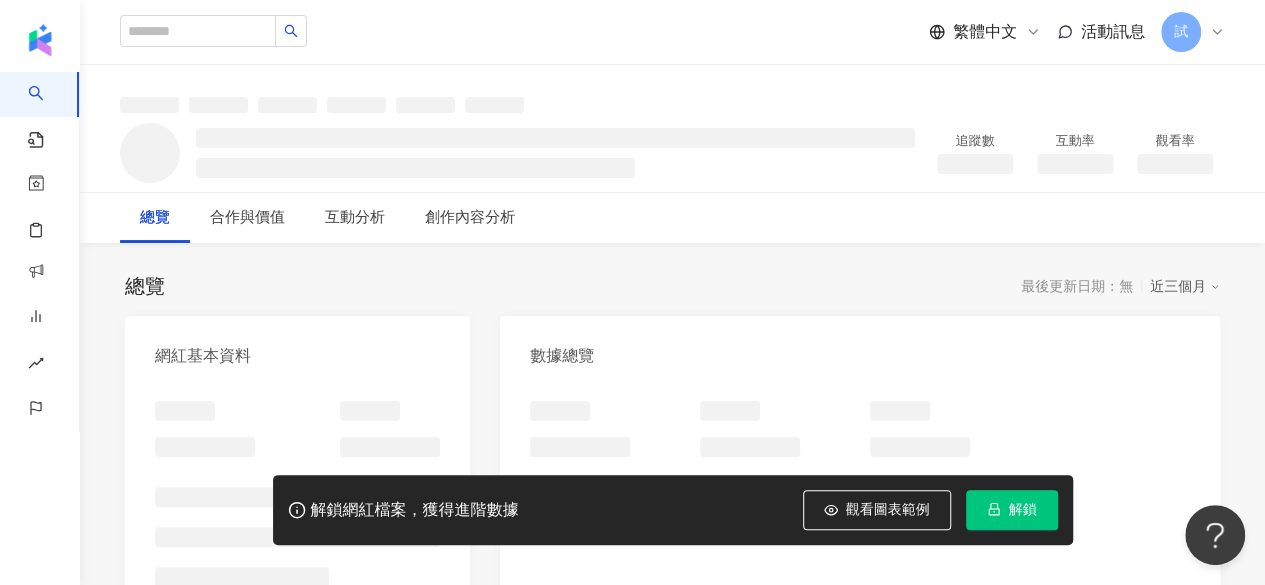 click on "解鎖" at bounding box center (1012, 510) 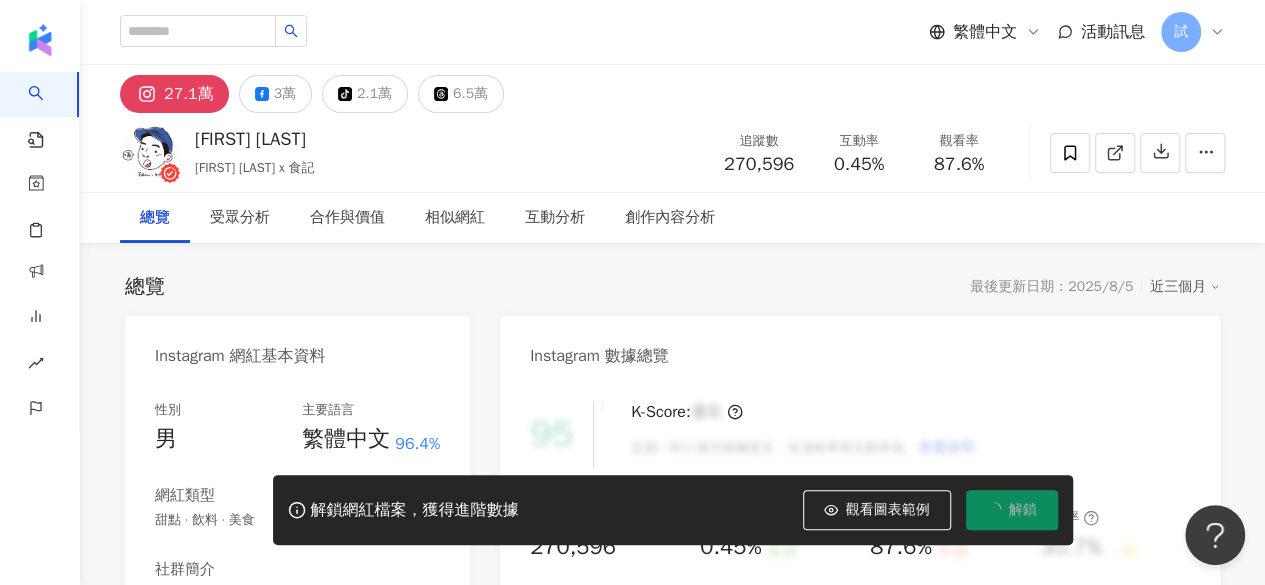 click on "解鎖" at bounding box center [1023, 510] 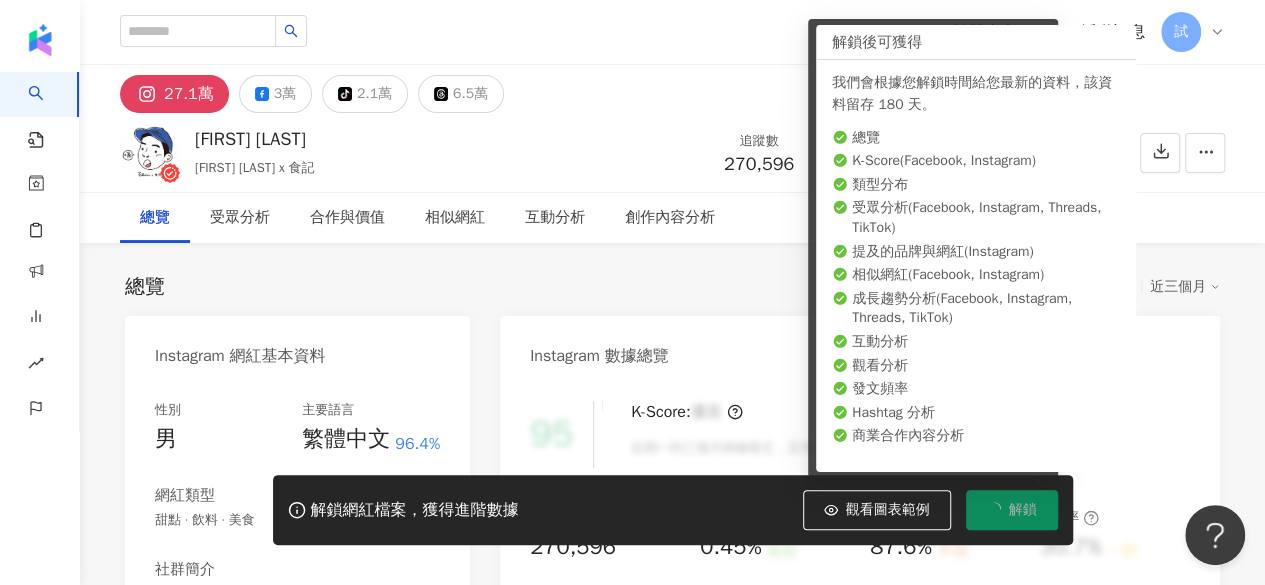 click on "總覽 最後更新日期：[DATE] 近三個月 Instagram 網紅基本資料 性別   男 主要語言   繁體中文 96.4% 網紅類型 甜點 · 飲料 · 美食 社群簡介 板橋Eden x 食旅｜台北 桃園 台中 台南 日本｜美食、旅遊、住宿 | eden_0522 https://www.instagram.com/eden_0522/ 嗨！我是伊登
哇愛呷台灣在地小吃、日料、拉麵
歡迎 #美食 #住宿 #旅遊 ✈️合作
👉以下文章由「板橋Eden x 食旅」版權所有copyrights reserved © 看更多 Instagram 數據總覽 95 K-Score :   優良 近期一到三個月積極發文，且漲粉率與互動率高。 查看說明 追蹤數   270,596 互動率   0.45% 良好 觀看率   87.6% 不佳 漲粉率   35.7% 一般 受眾主要性別   女性 76% 受眾主要年齡   25-34 歲 76% 商業合作內容覆蓋比例   30% AI Instagram 成效等級三大指標 互動率 0.45% 良好 同等級網紅的互動率中位數為  0.19% 觀看率 87.6% 不佳 同等級網紅的觀看率中位數為  35.5% 漲粉率" at bounding box center (672, 1045) 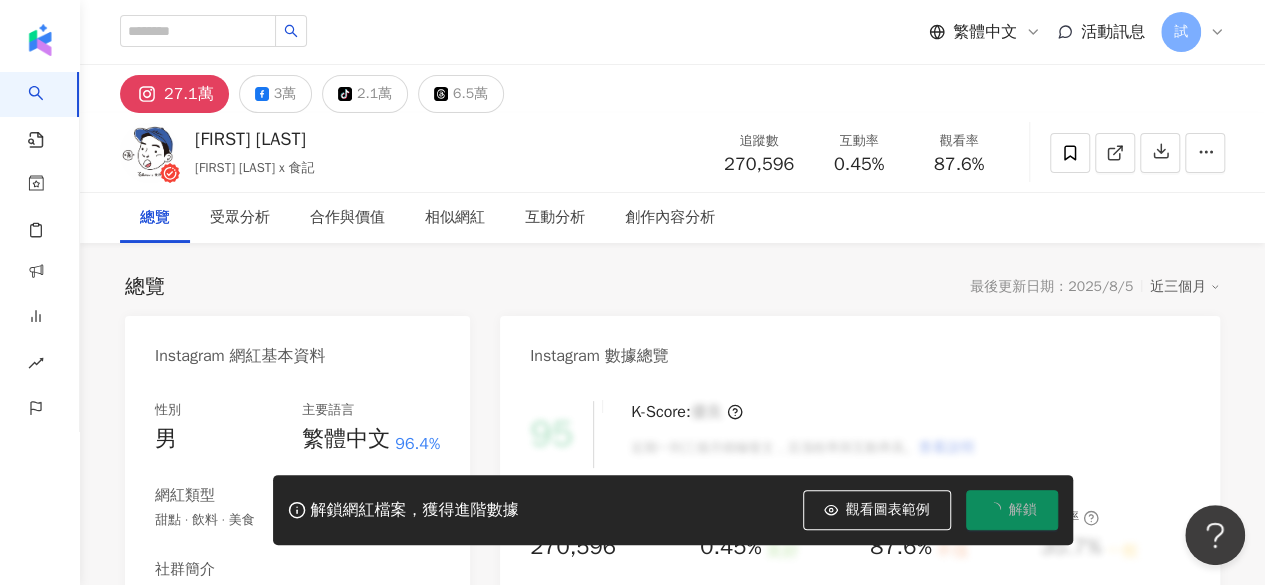 drag, startPoint x: 1164, startPoint y: 244, endPoint x: 1197, endPoint y: 243, distance: 33.01515 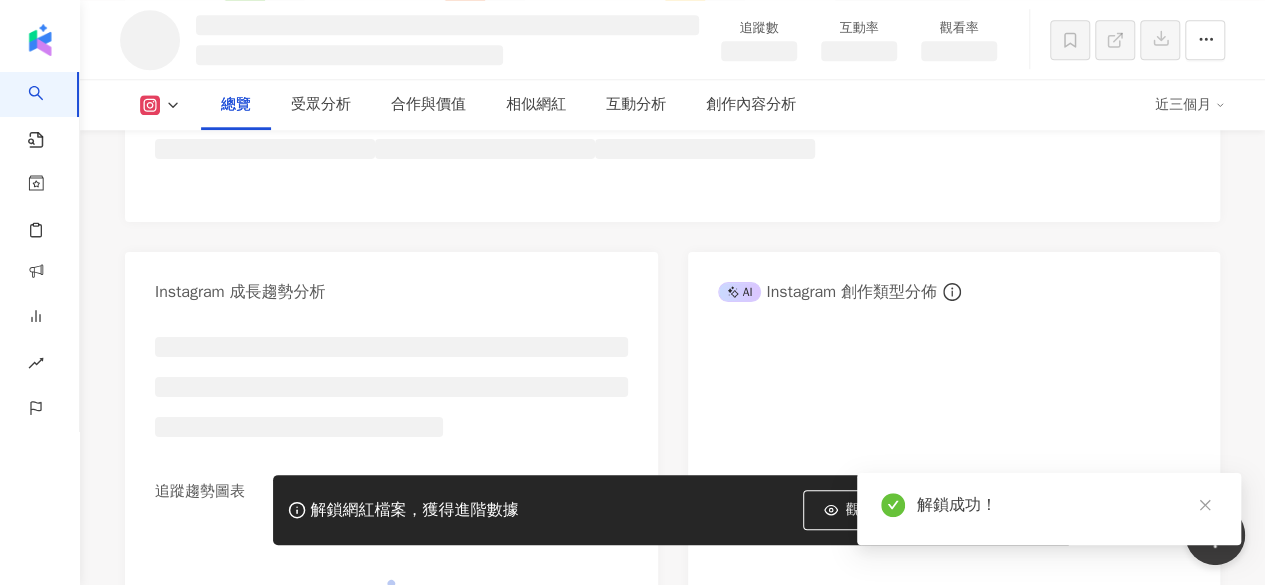 scroll, scrollTop: 1400, scrollLeft: 0, axis: vertical 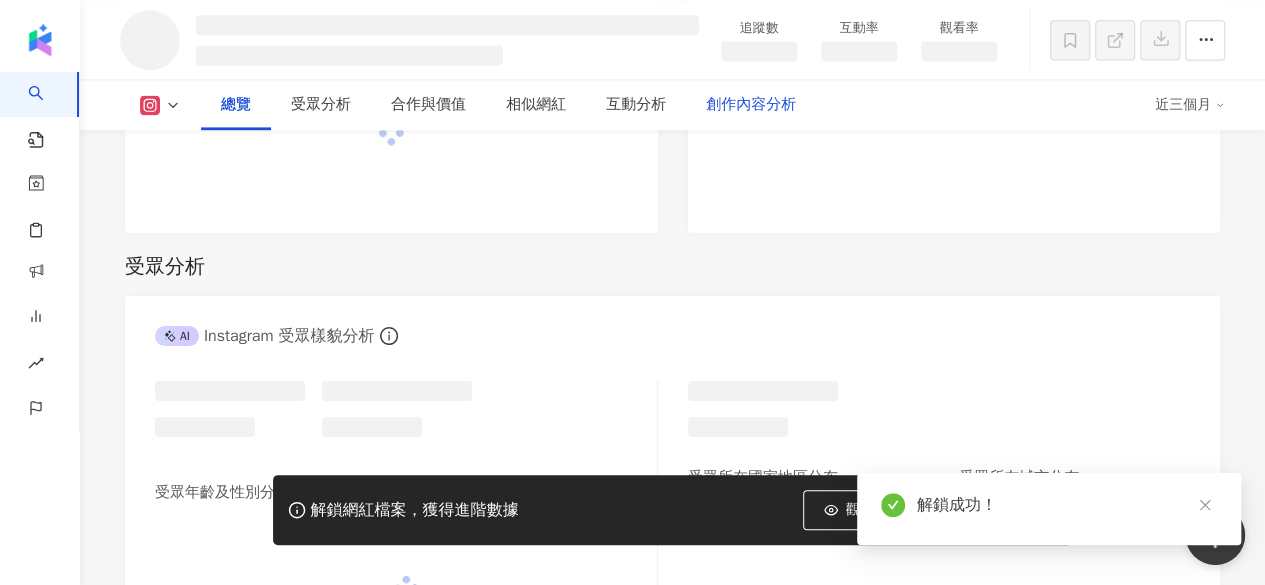 click on "創作內容分析" at bounding box center (751, 105) 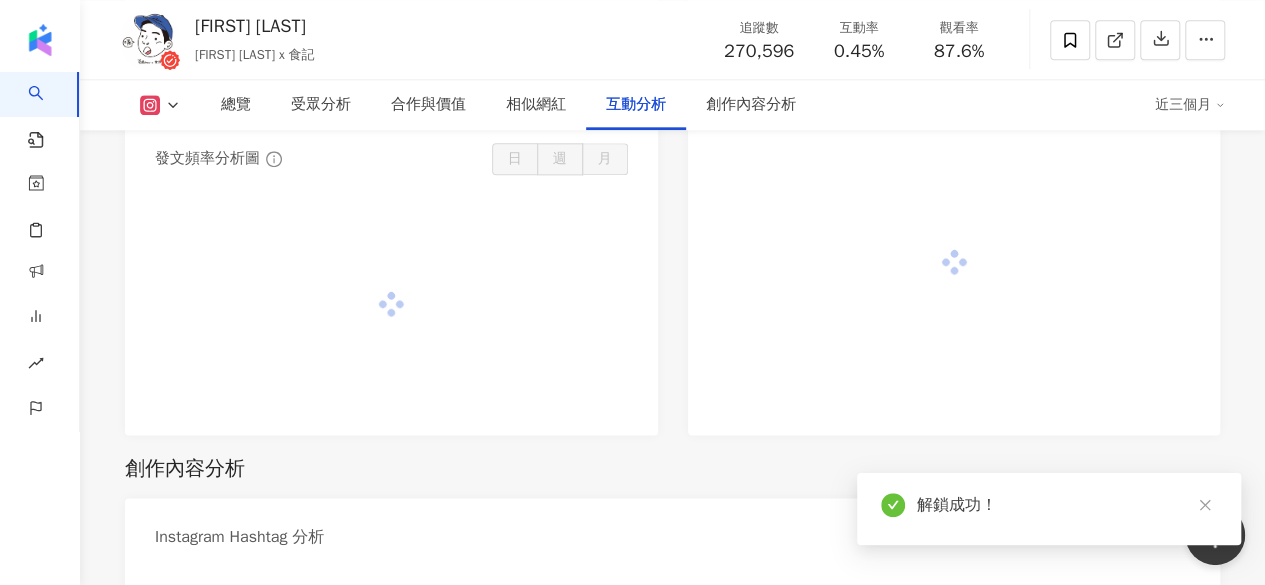 scroll, scrollTop: 4978, scrollLeft: 0, axis: vertical 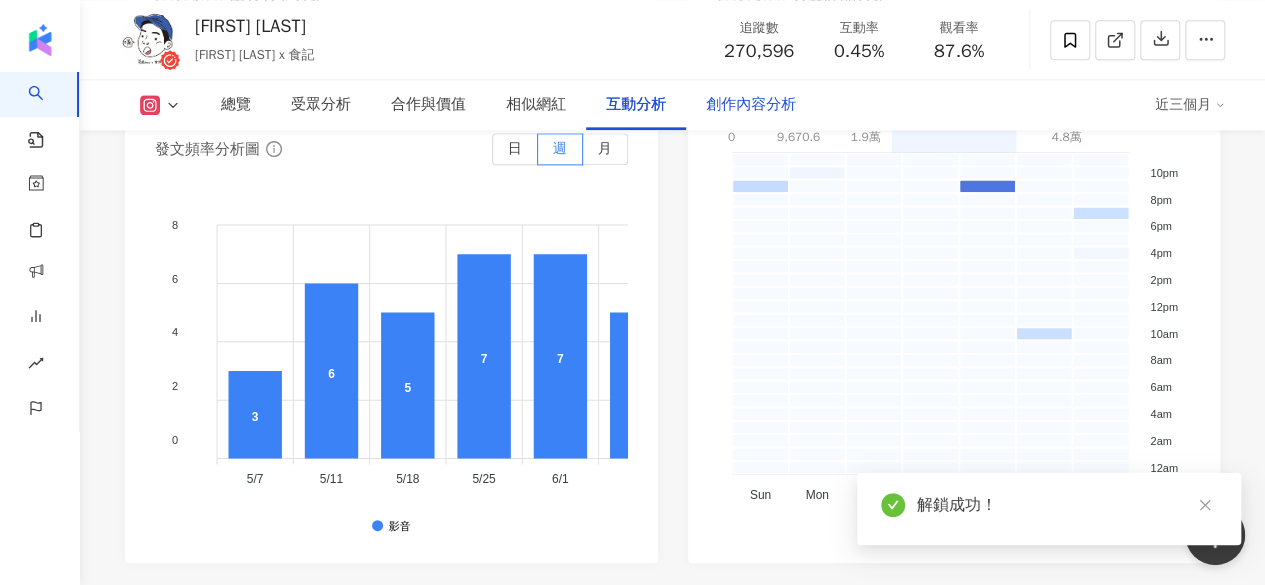 click on "創作內容分析" at bounding box center (751, 105) 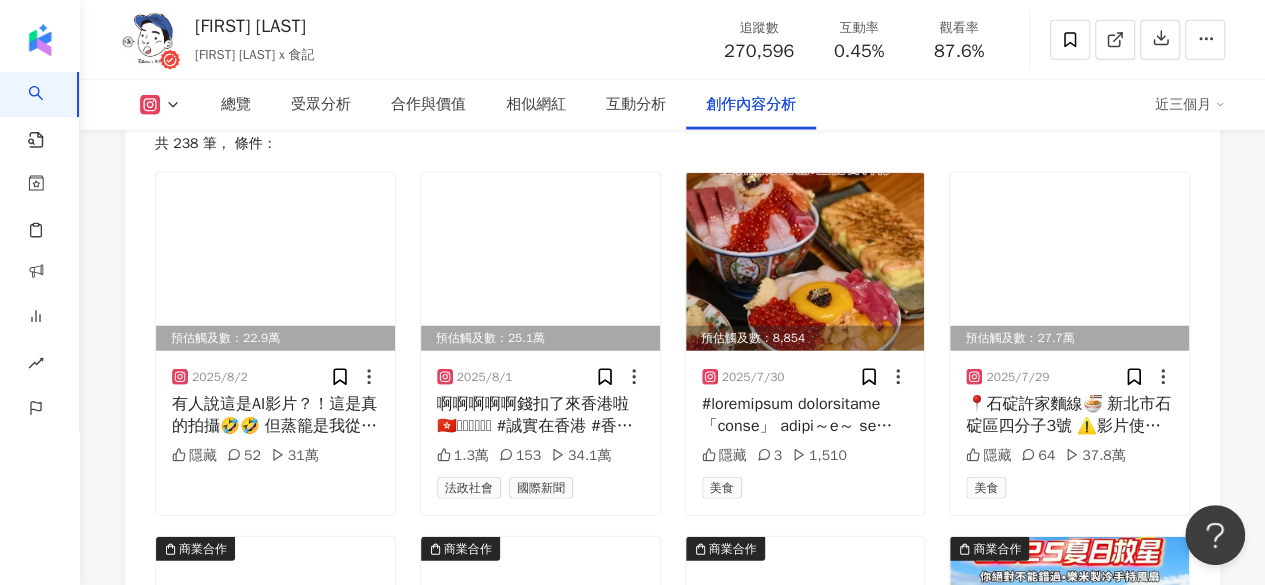 scroll, scrollTop: 6347, scrollLeft: 0, axis: vertical 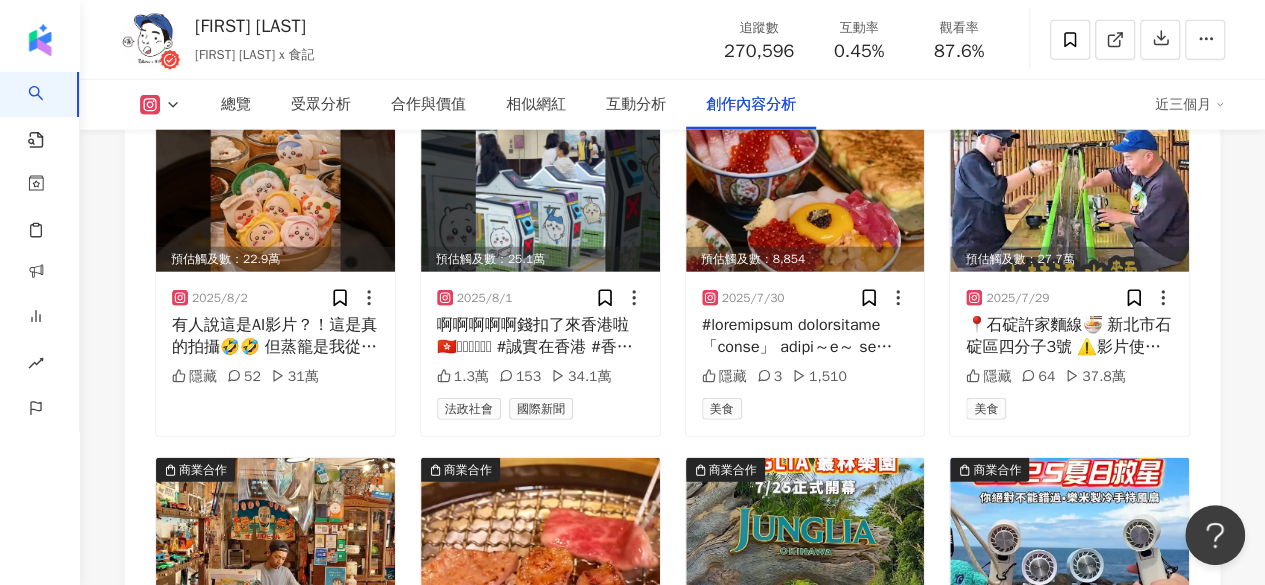 click 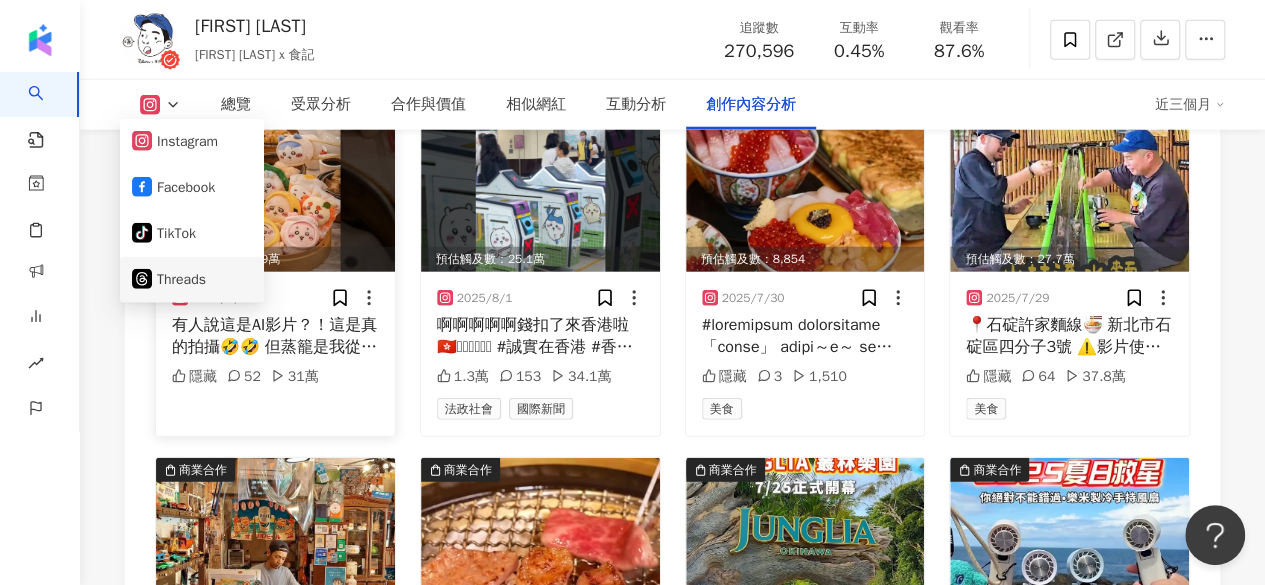 click on "Threads" at bounding box center (192, 280) 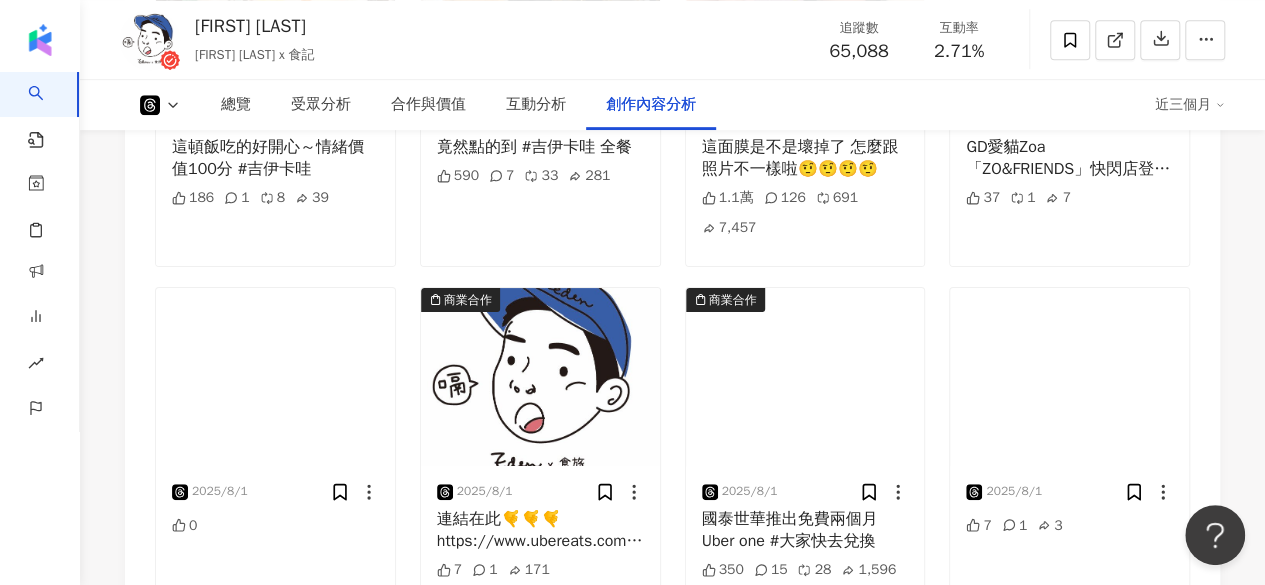 scroll, scrollTop: 3882, scrollLeft: 0, axis: vertical 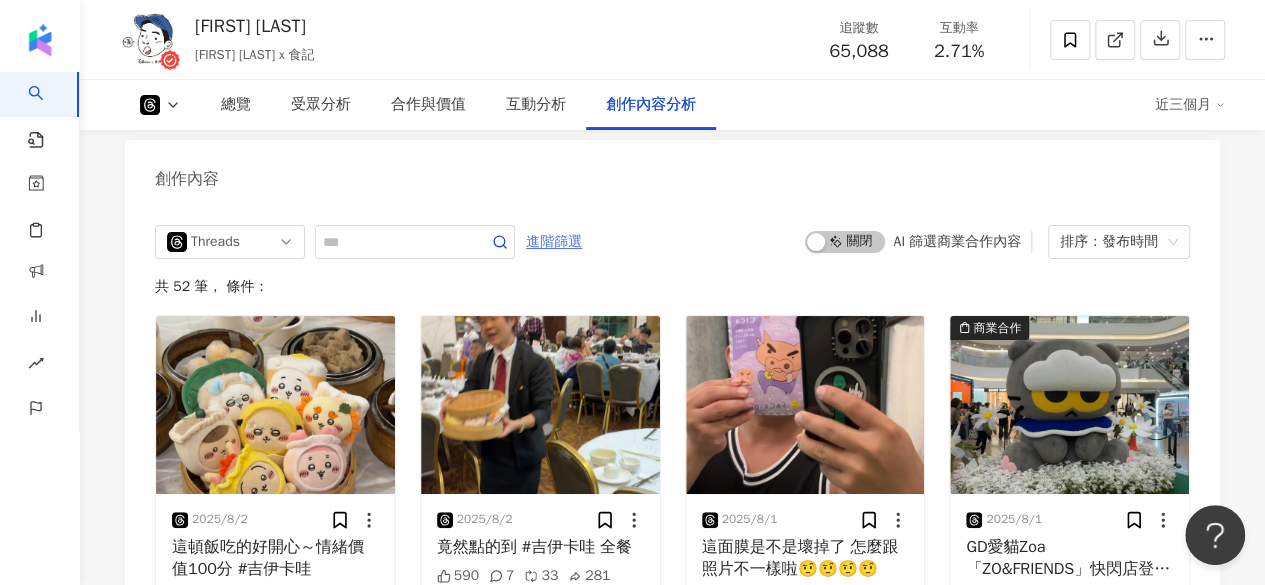 click on "進階篩選" at bounding box center (554, 242) 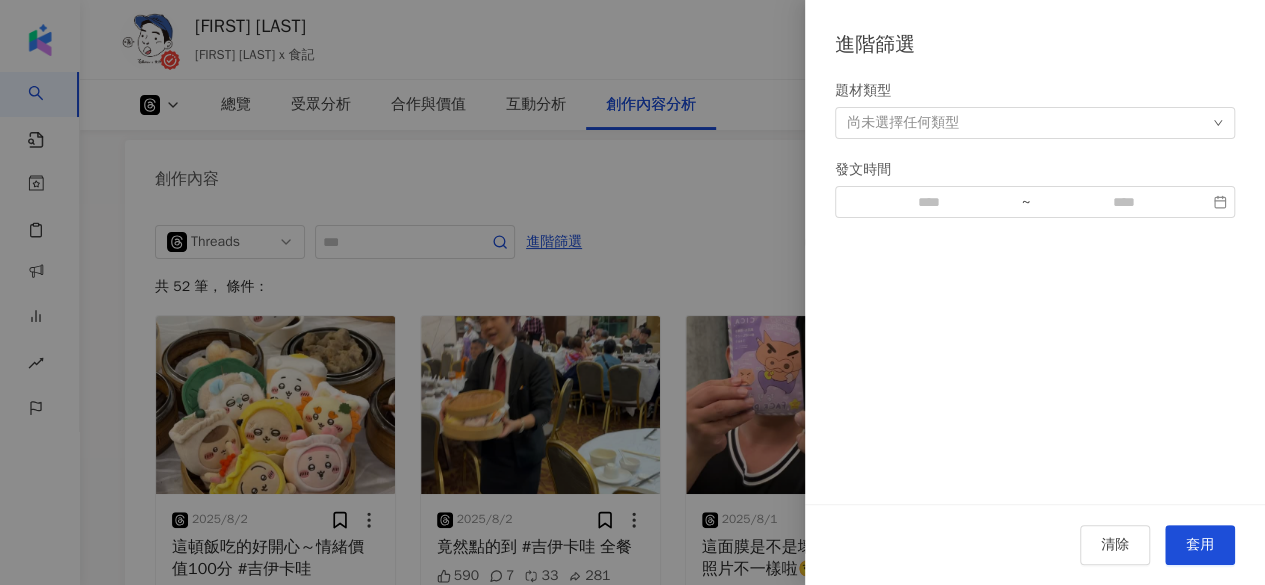click on "尚未選擇任何類型" at bounding box center (903, 123) 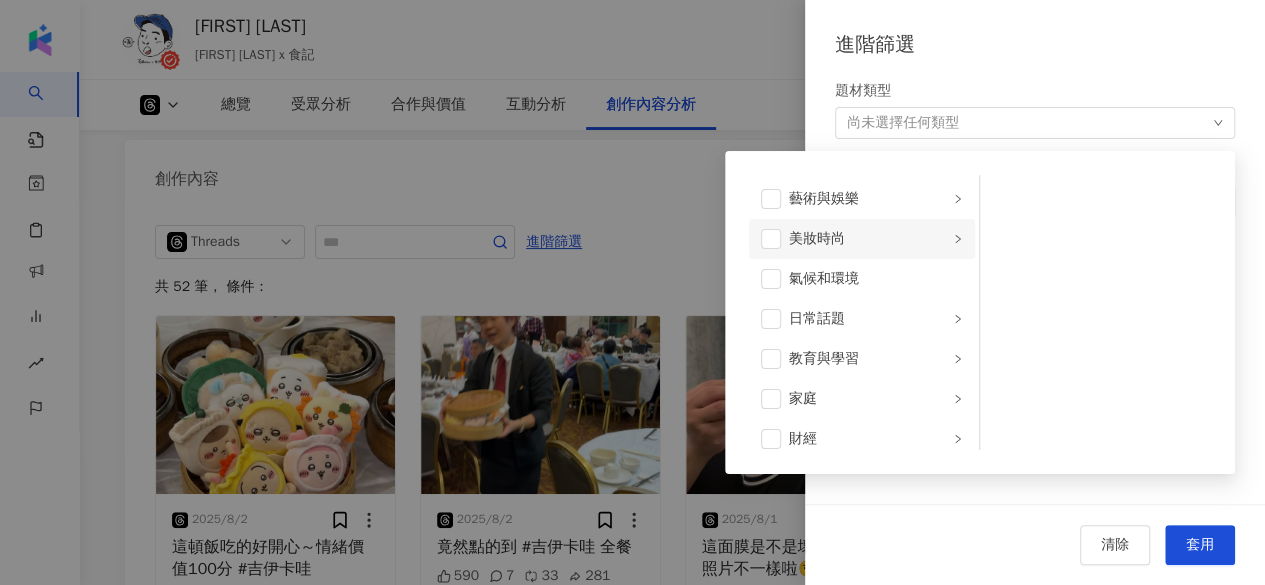 click on "美妝時尚" at bounding box center [869, 239] 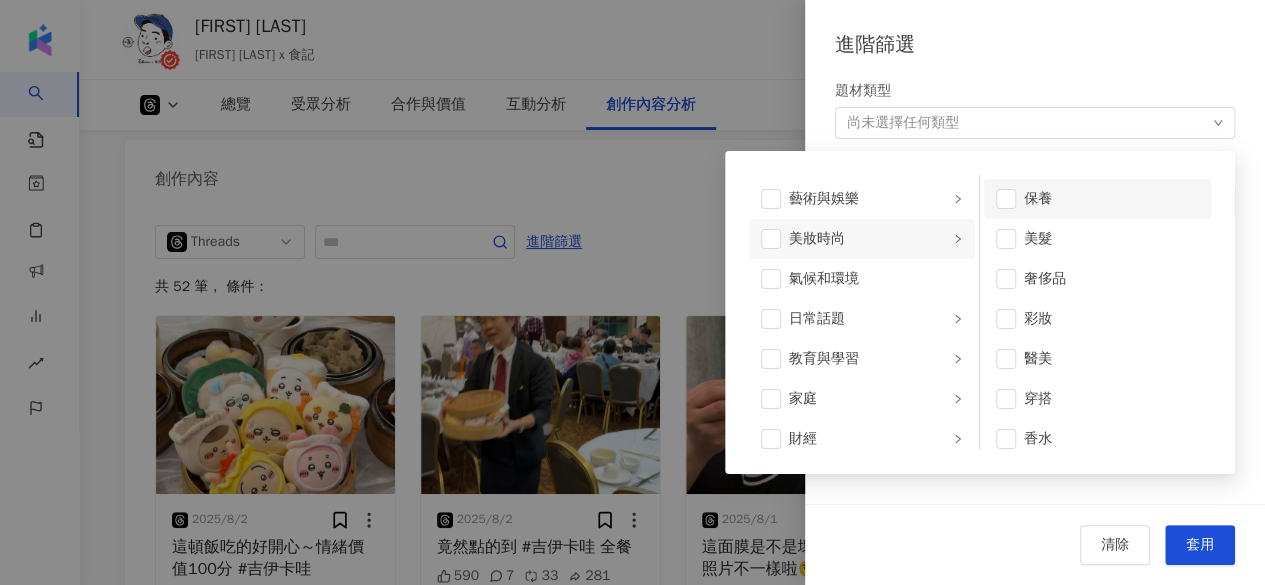 click on "保養" at bounding box center [1097, 199] 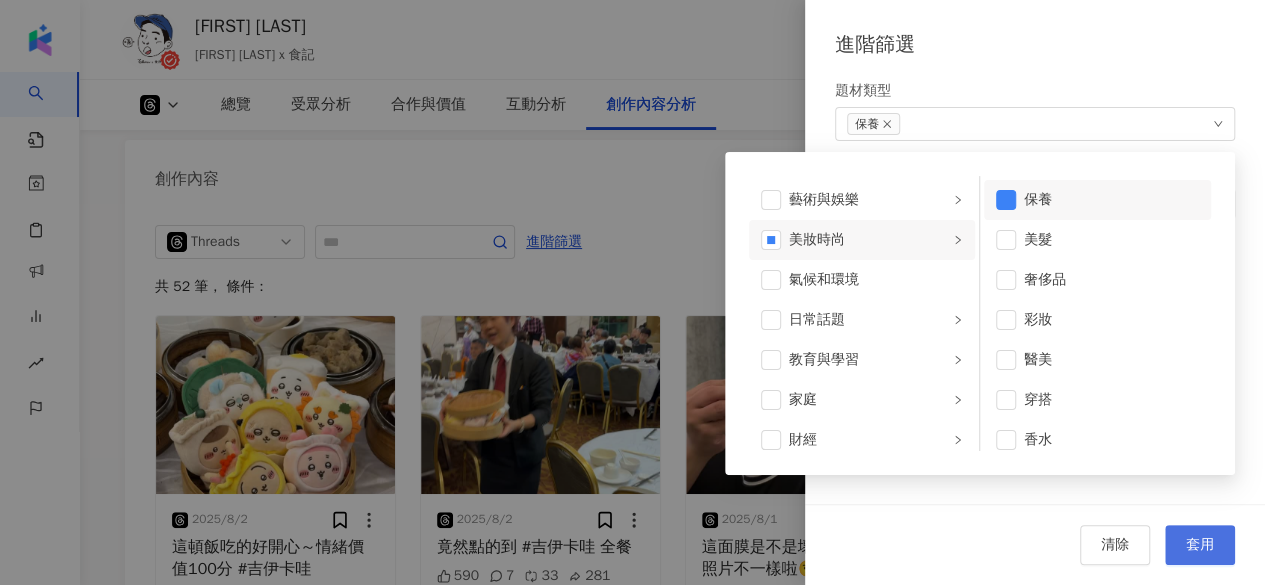 click on "套用" at bounding box center [1200, 545] 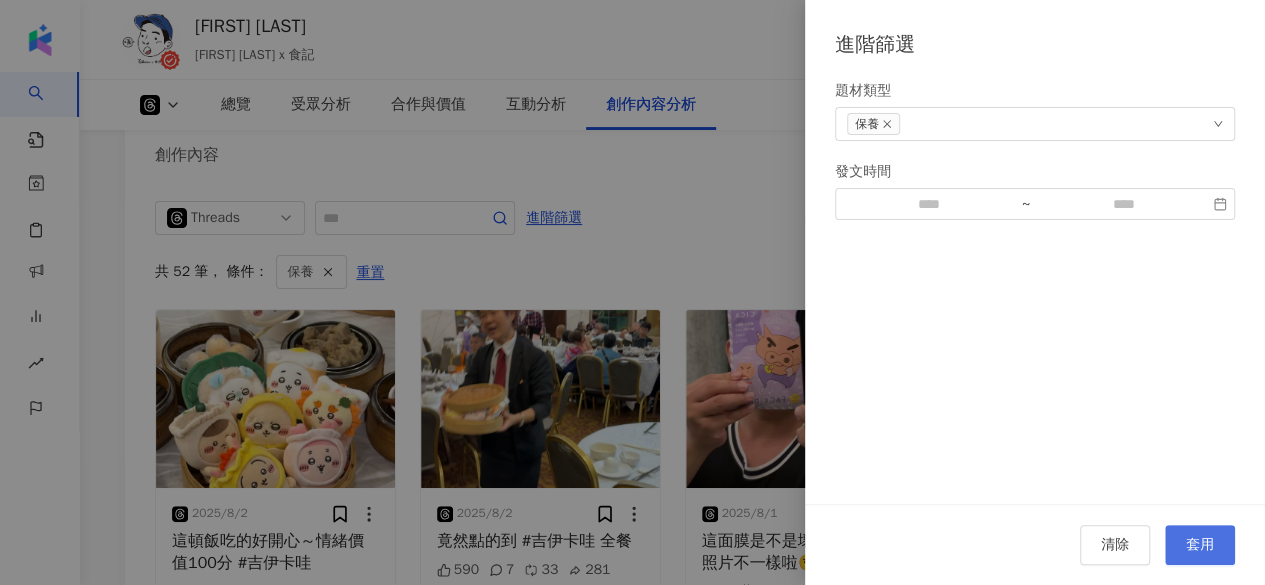 click on "清除 套用" at bounding box center (1035, 545) 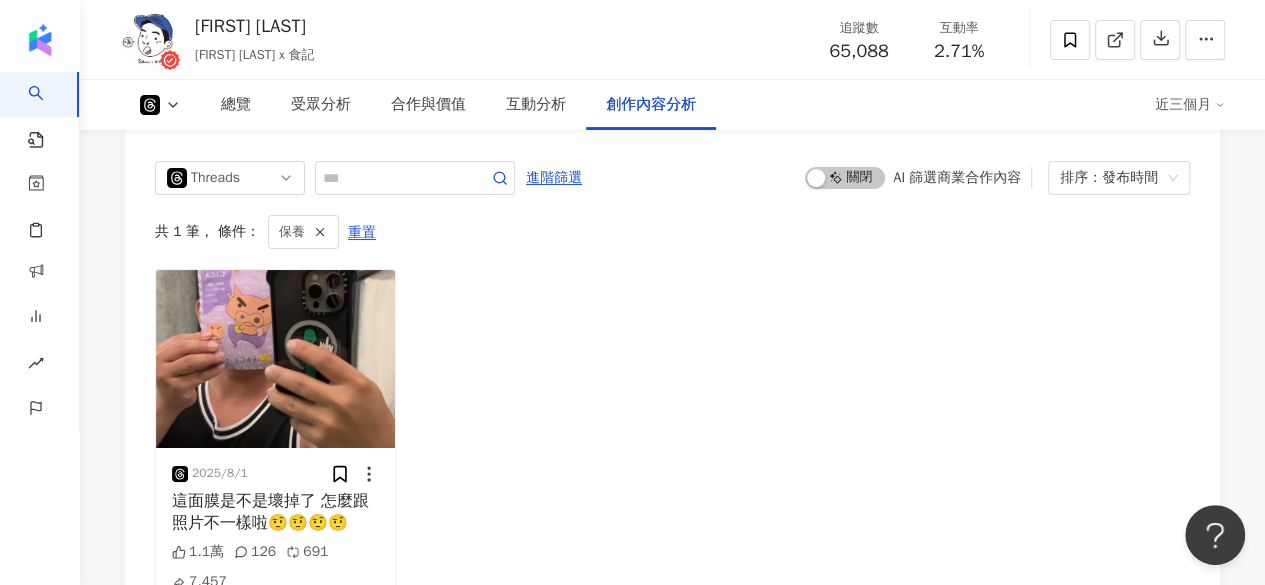 scroll, scrollTop: 4046, scrollLeft: 0, axis: vertical 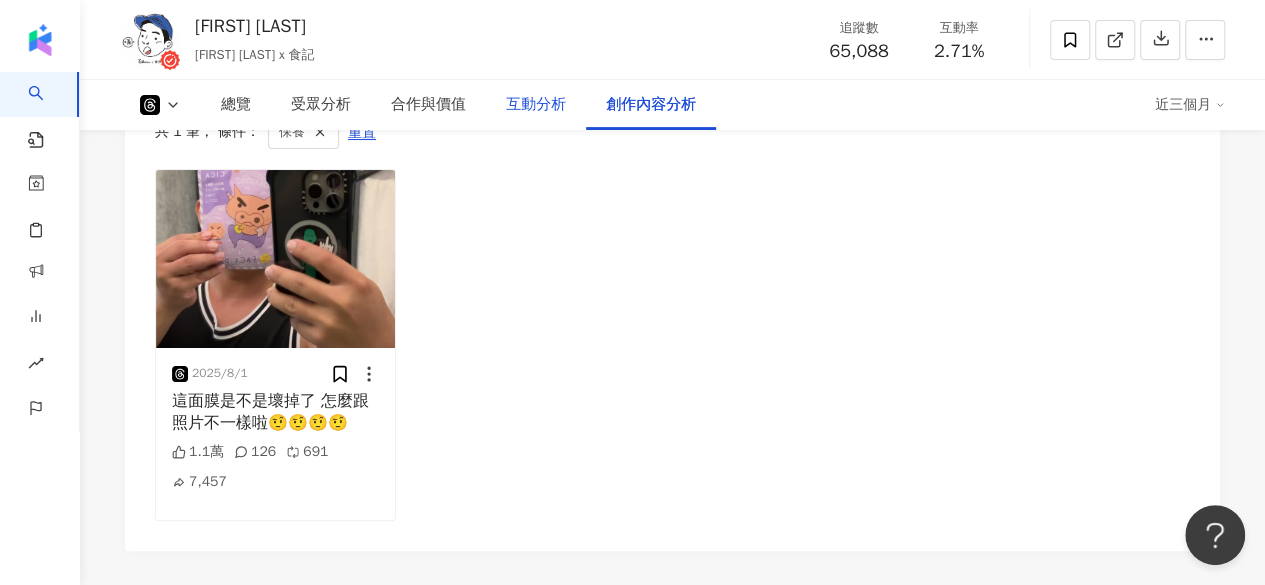 click on "互動分析" at bounding box center [536, 105] 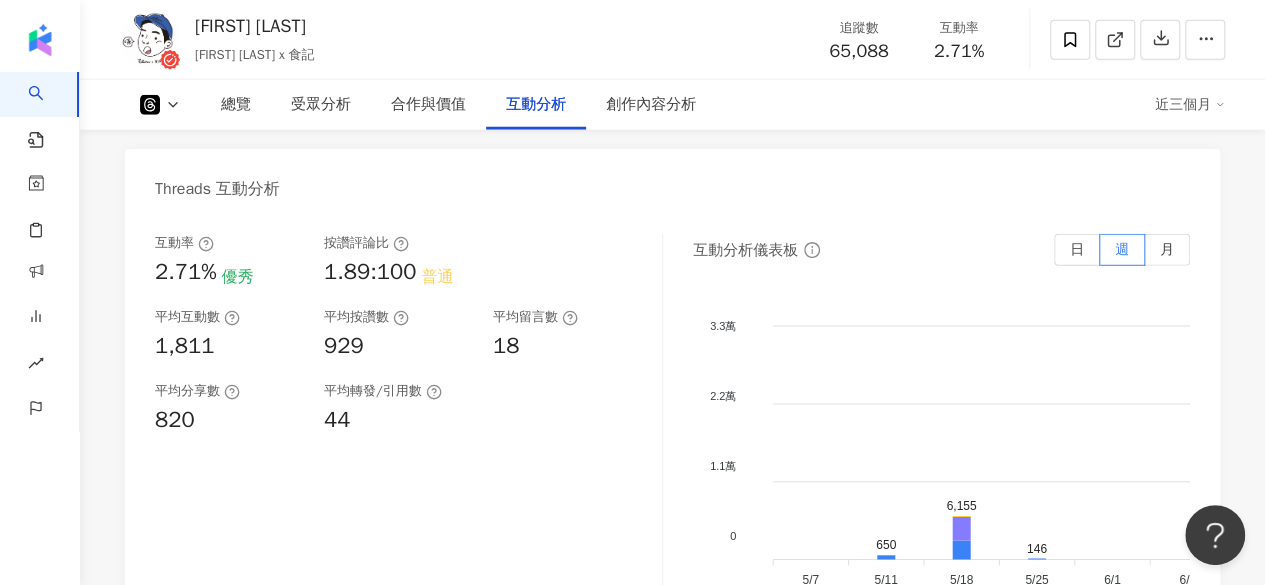 scroll, scrollTop: 2620, scrollLeft: 0, axis: vertical 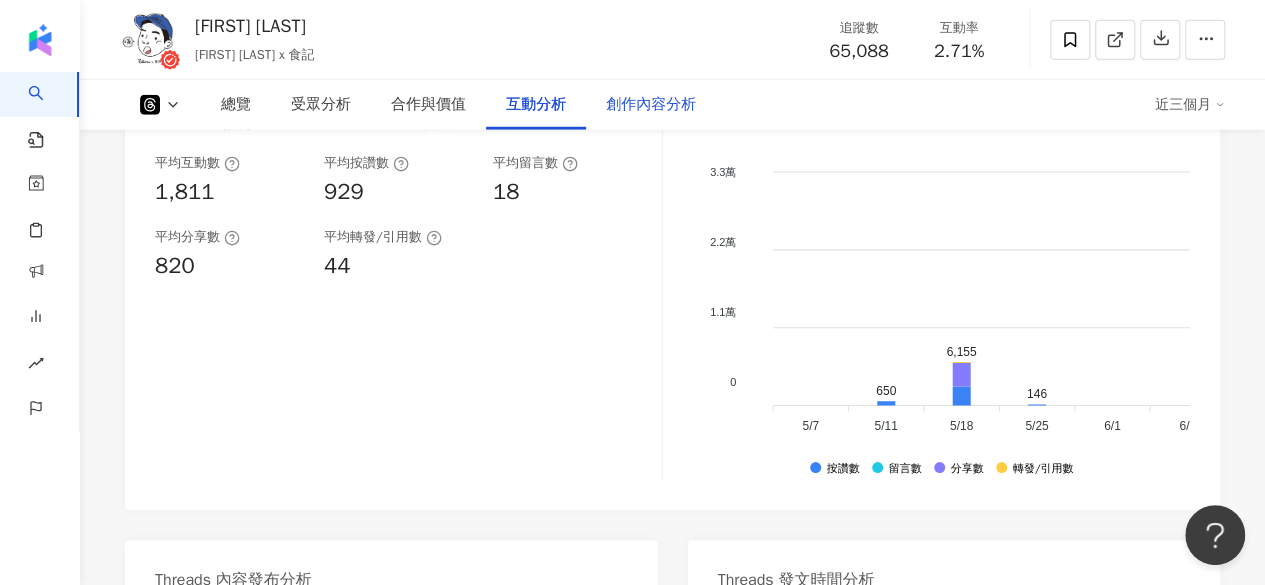 click on "創作內容分析" at bounding box center [651, 105] 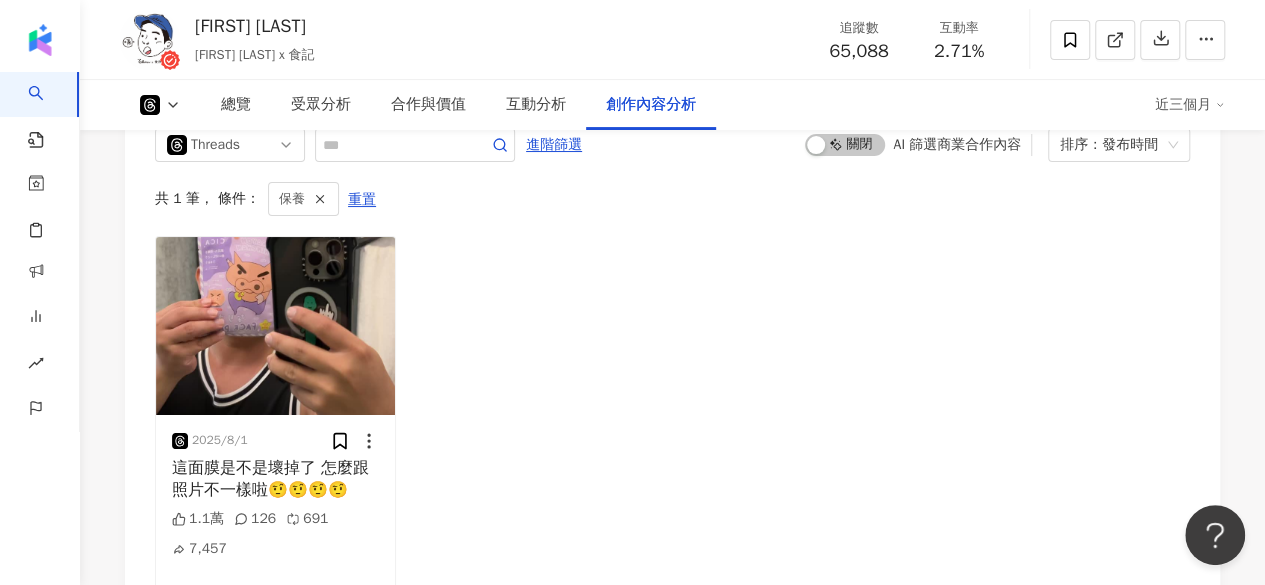 scroll, scrollTop: 3948, scrollLeft: 0, axis: vertical 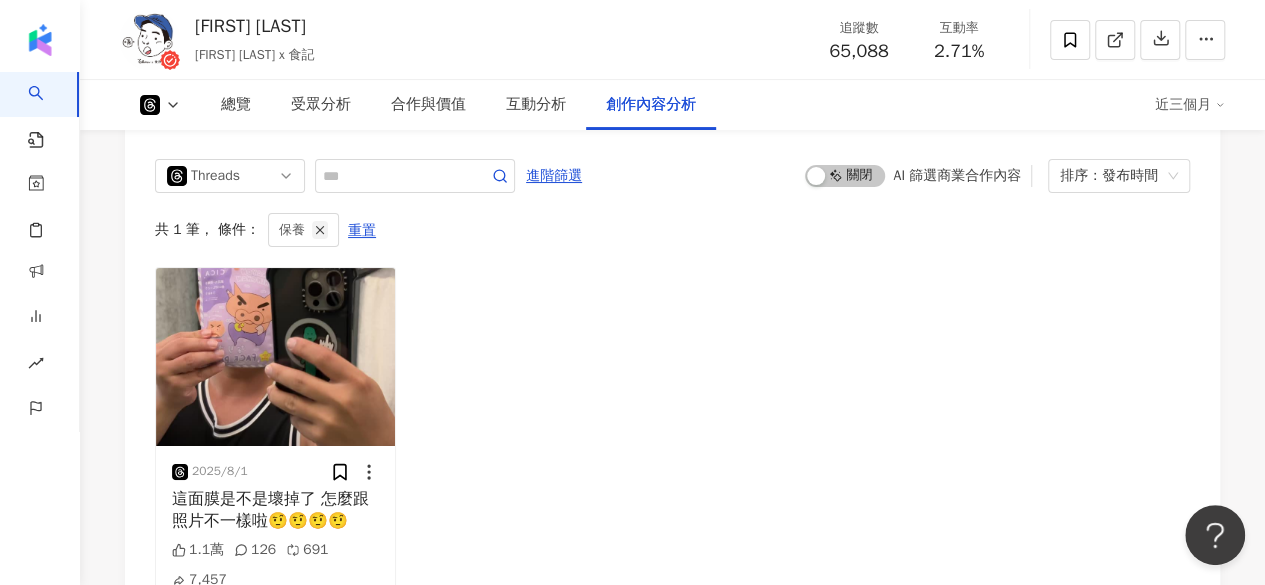 click 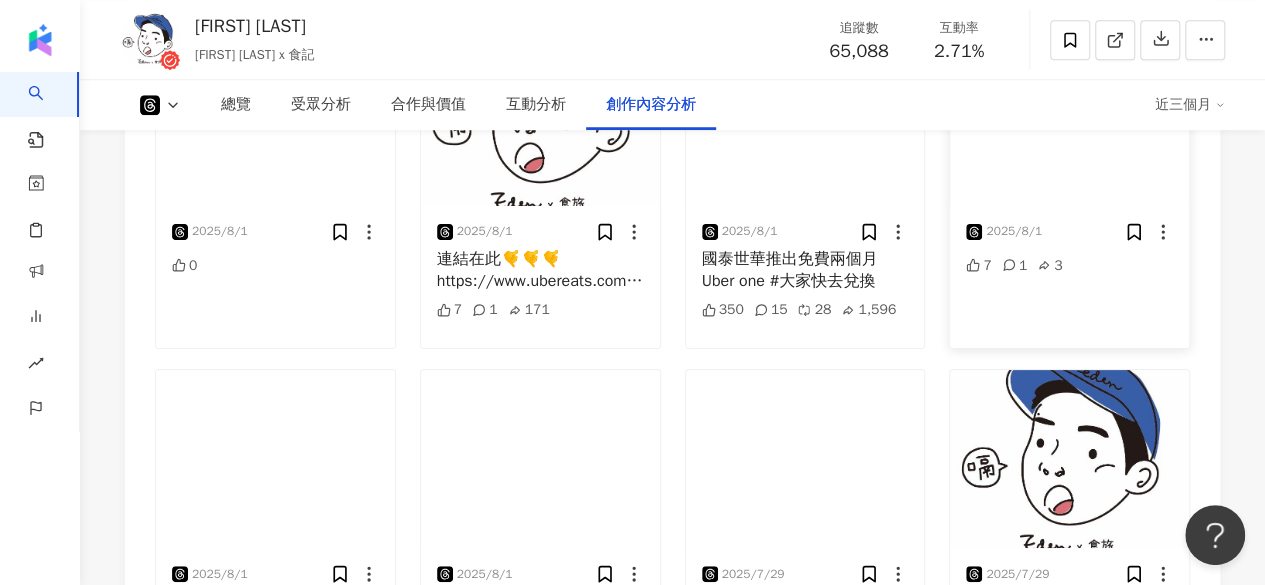 scroll, scrollTop: 4806, scrollLeft: 0, axis: vertical 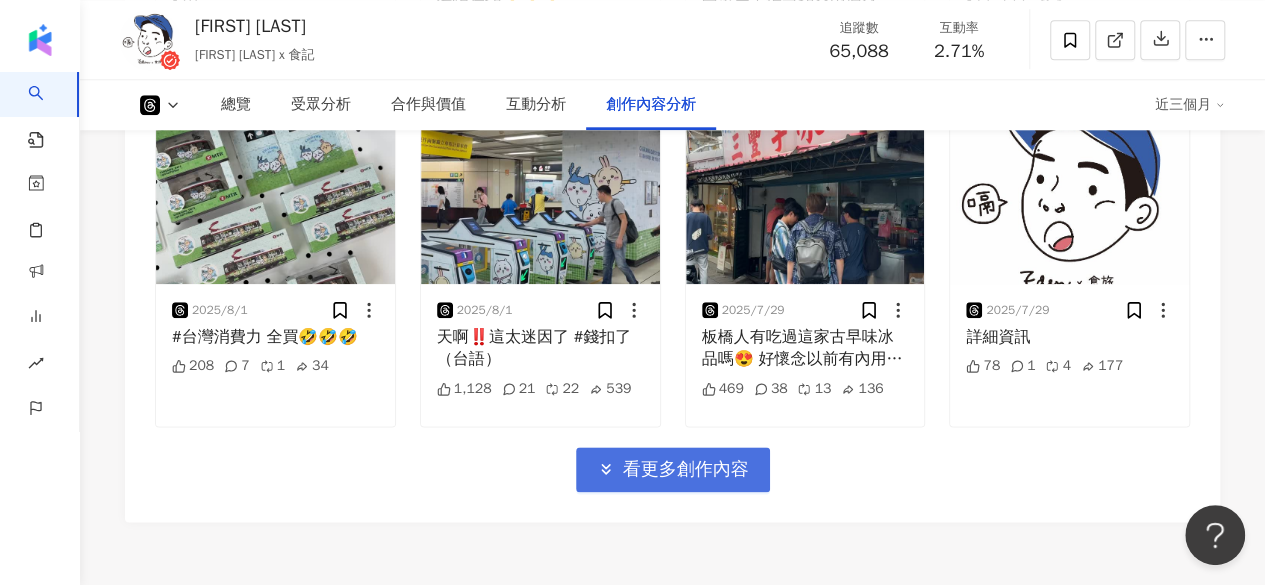 click on "看更多創作內容" at bounding box center (686, 470) 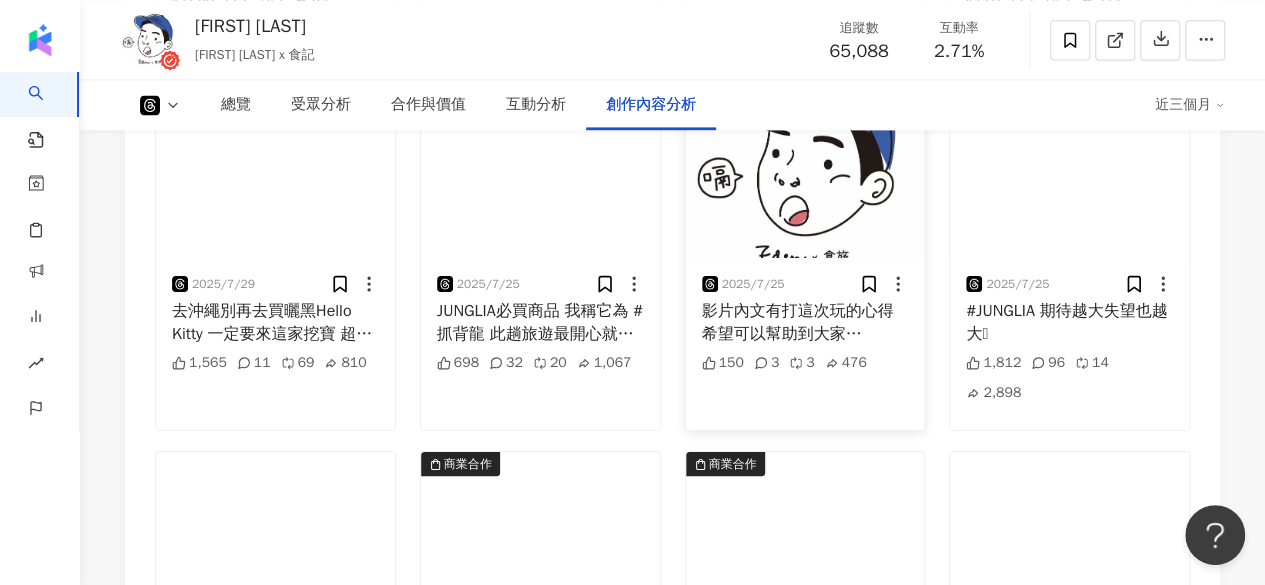 scroll, scrollTop: 5206, scrollLeft: 0, axis: vertical 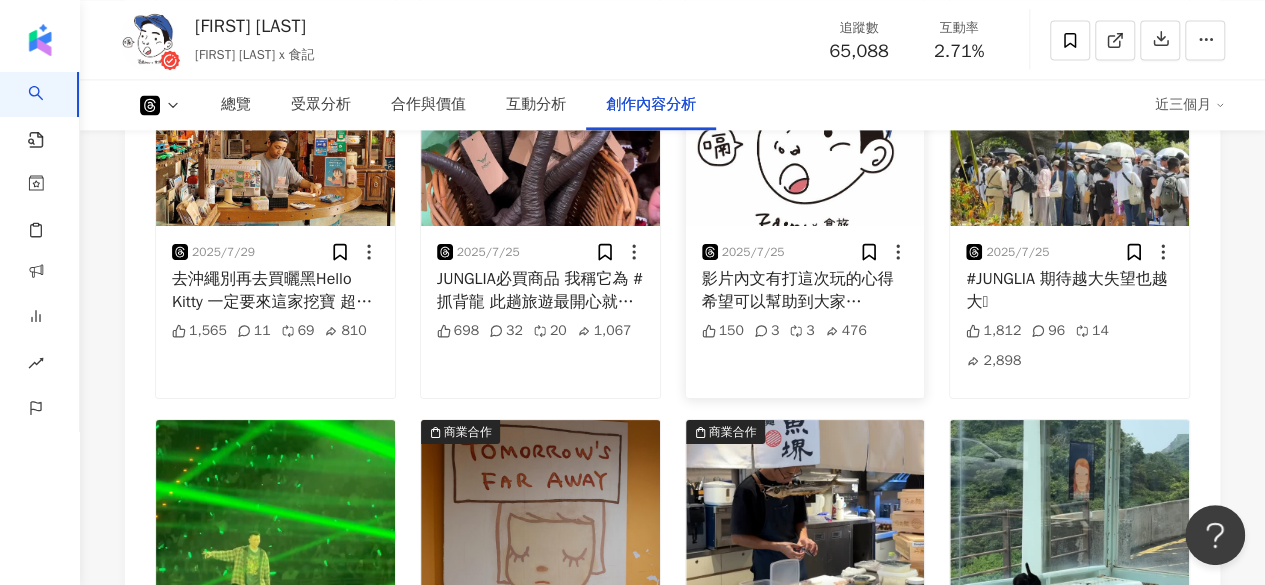 type 